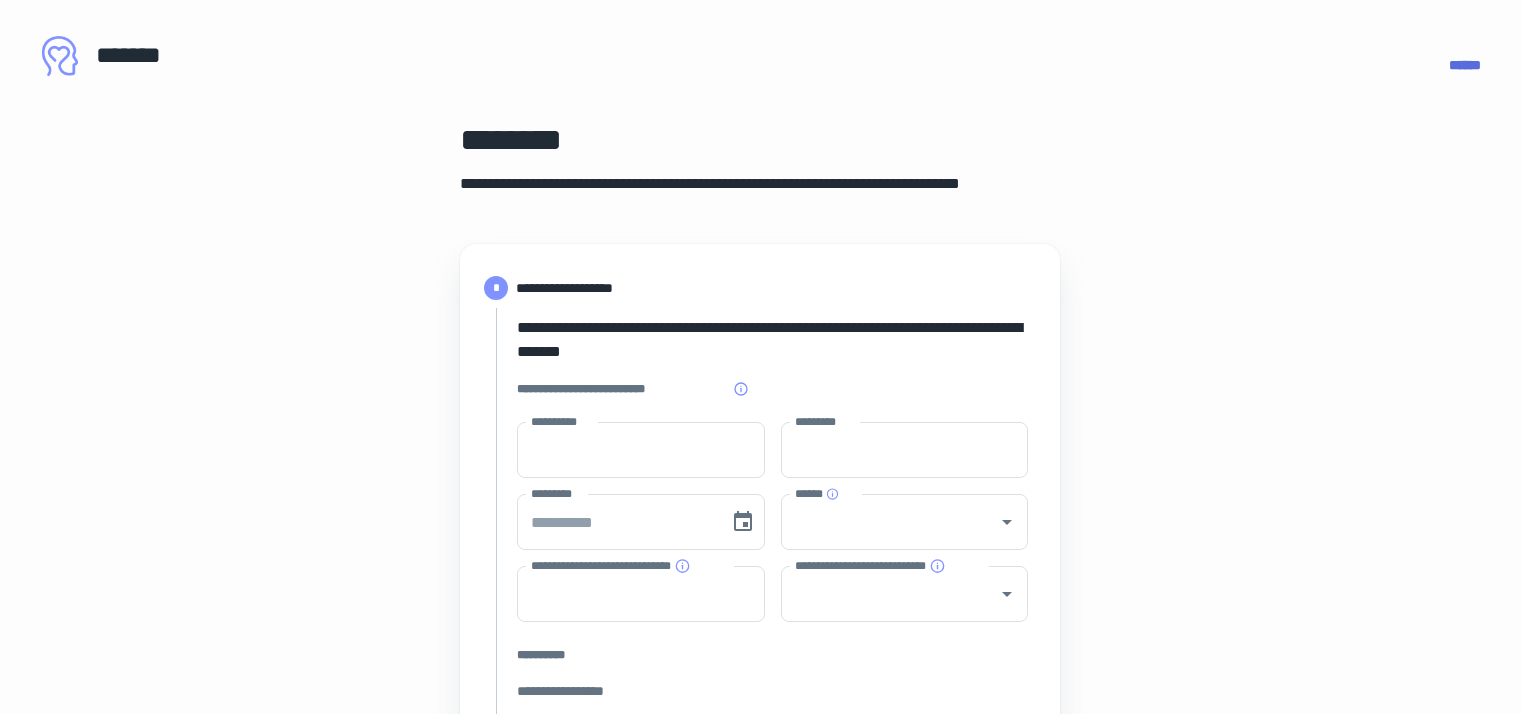 scroll, scrollTop: 0, scrollLeft: 16, axis: horizontal 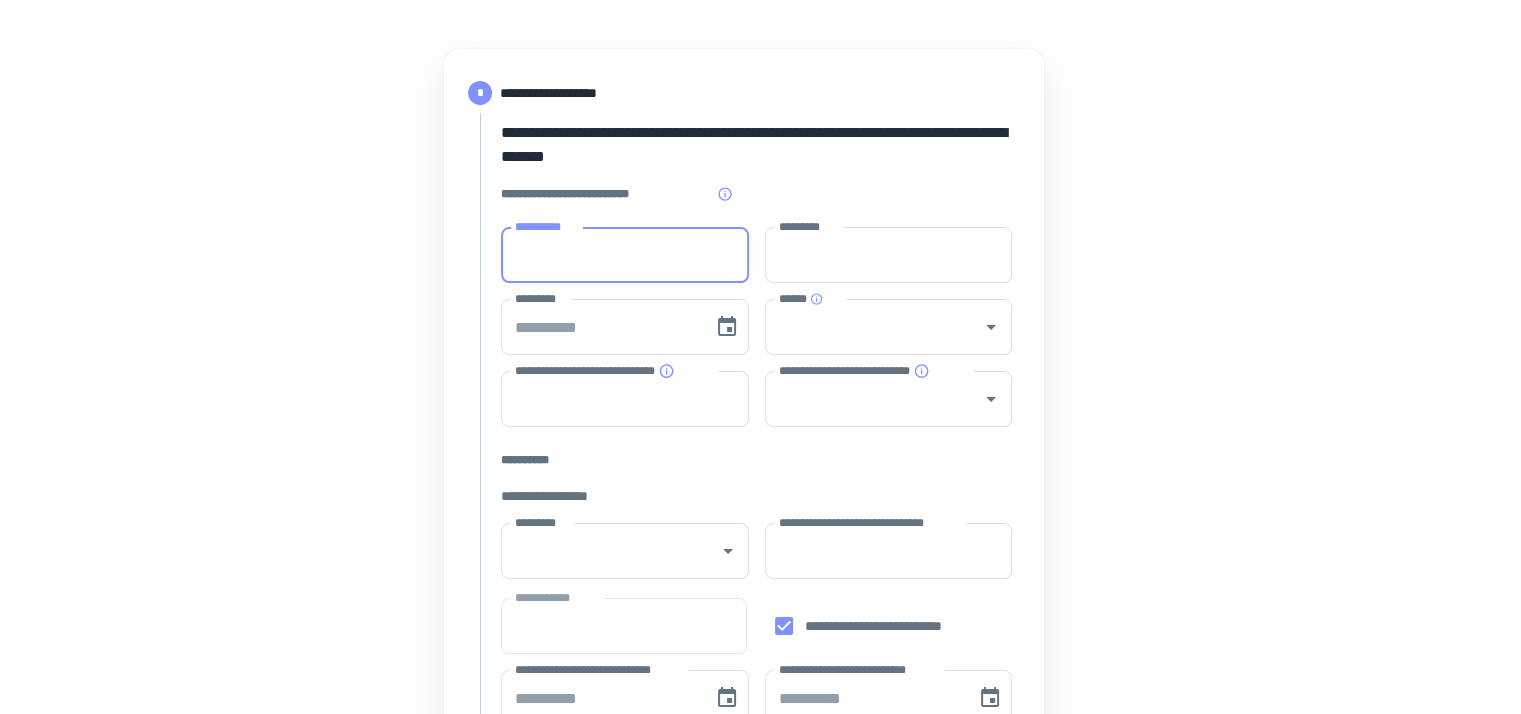 click on "**********" at bounding box center (625, 255) 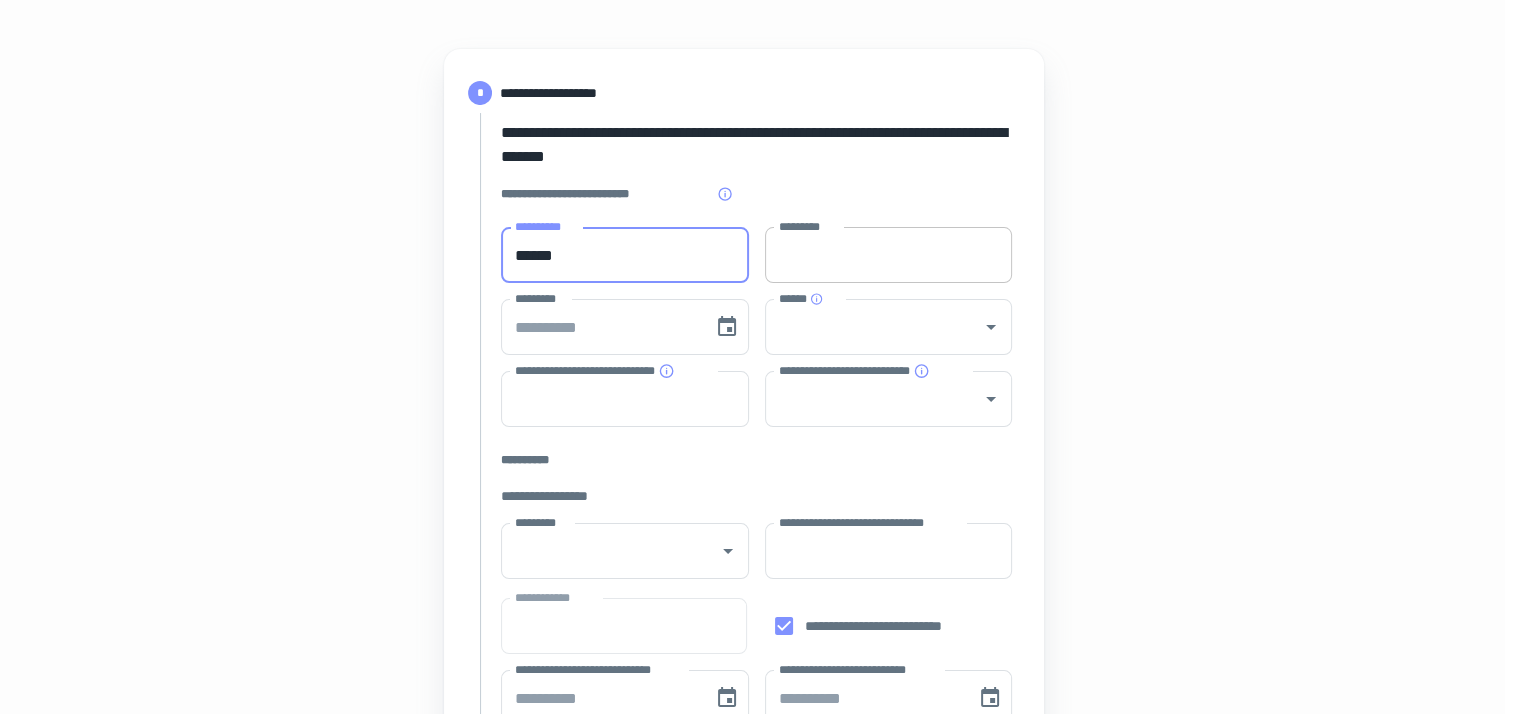 type on "******" 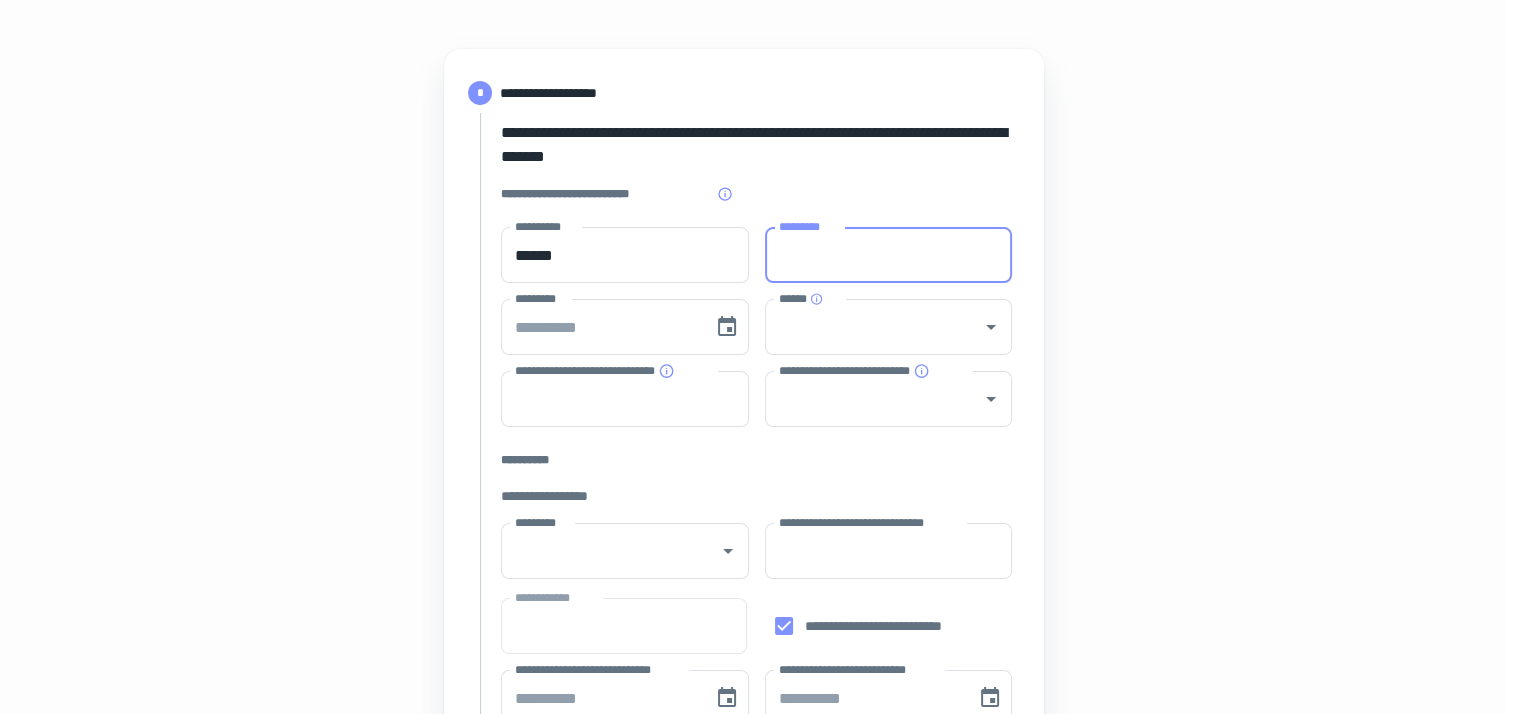click on "*********" at bounding box center (889, 255) 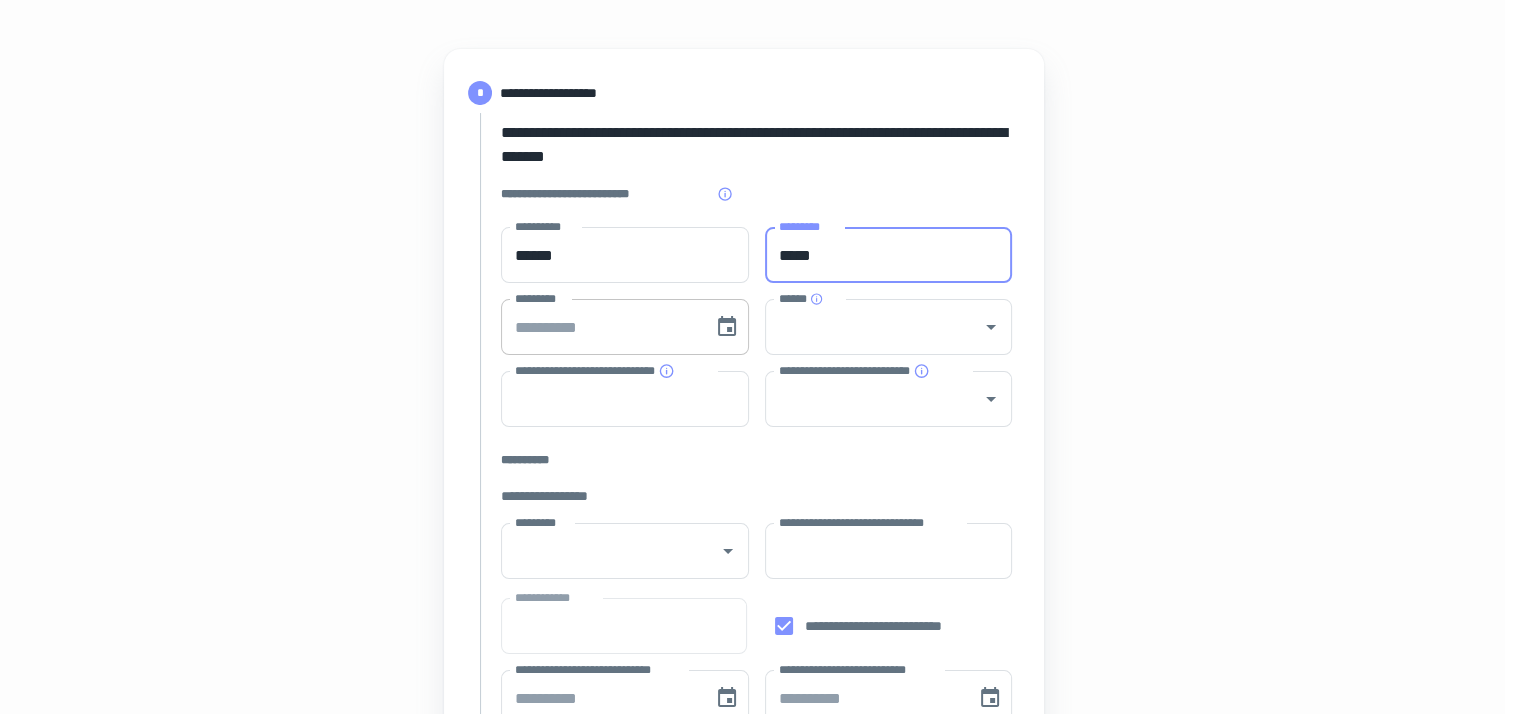 type on "*****" 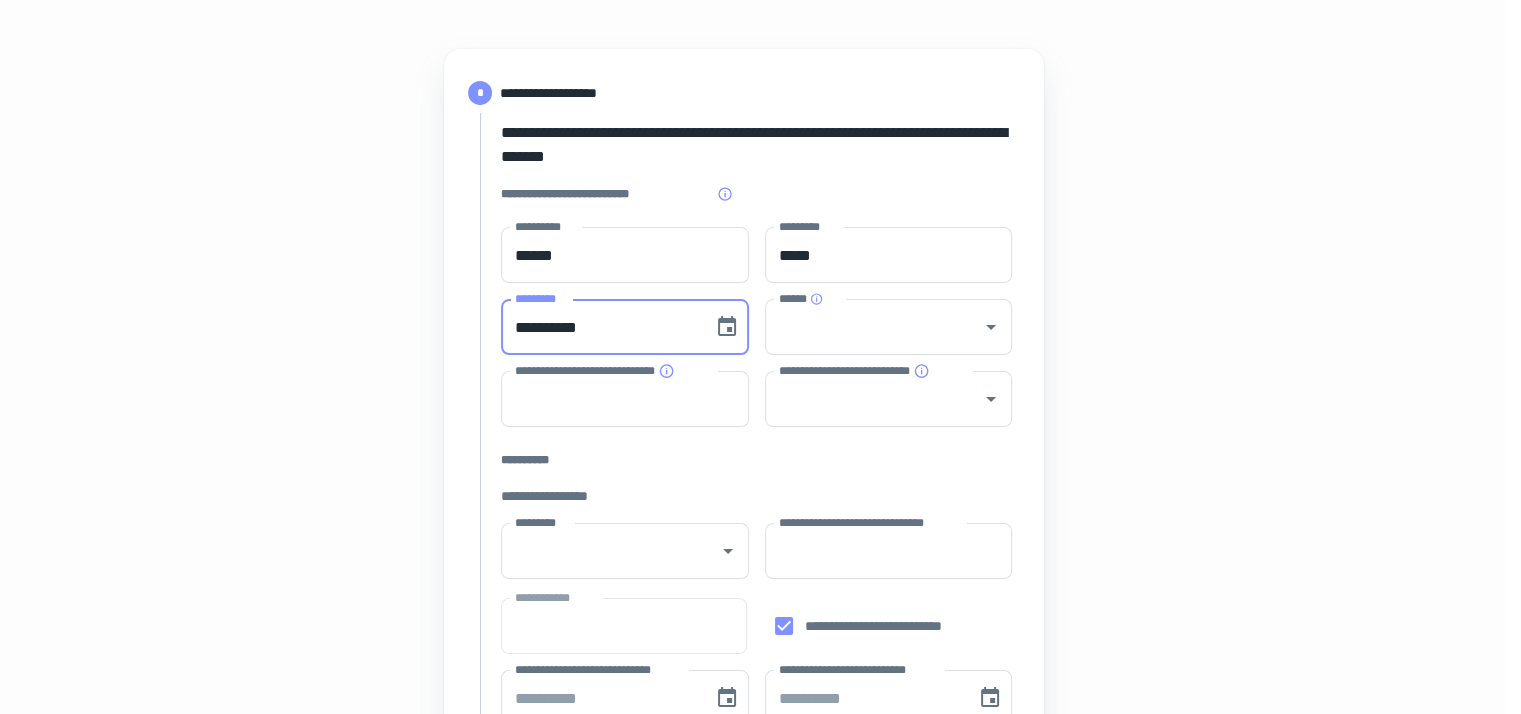 click on "**********" at bounding box center (600, 327) 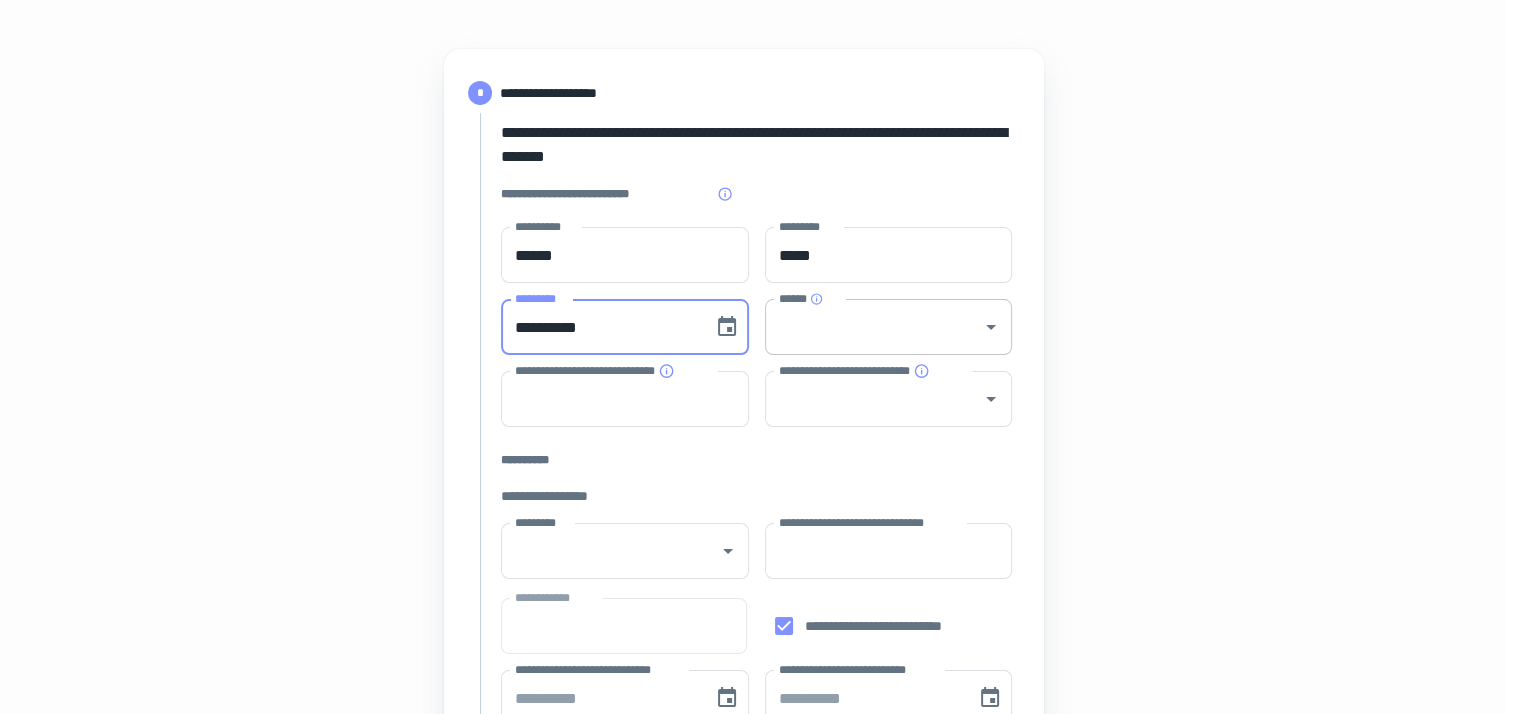 type on "**********" 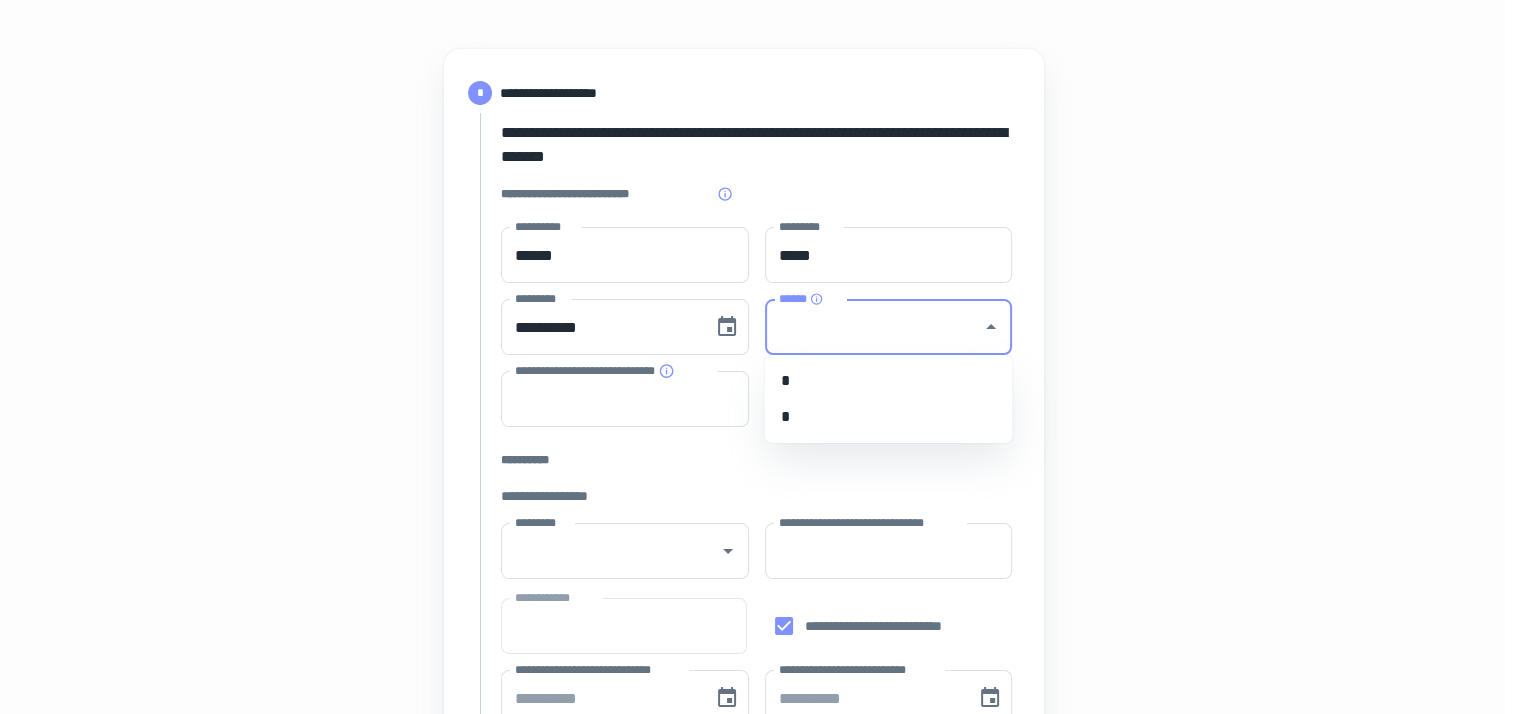 click on "******" at bounding box center [874, 327] 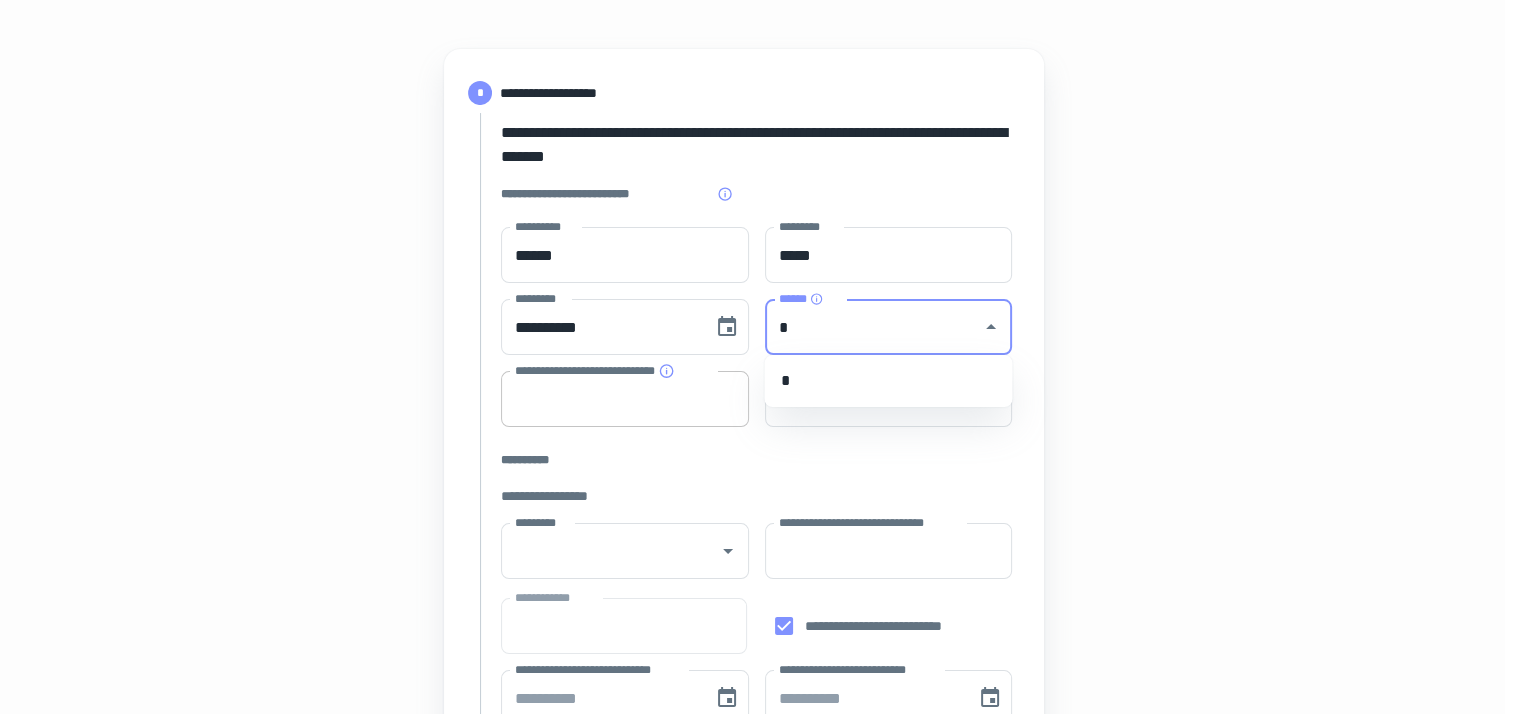 type on "*" 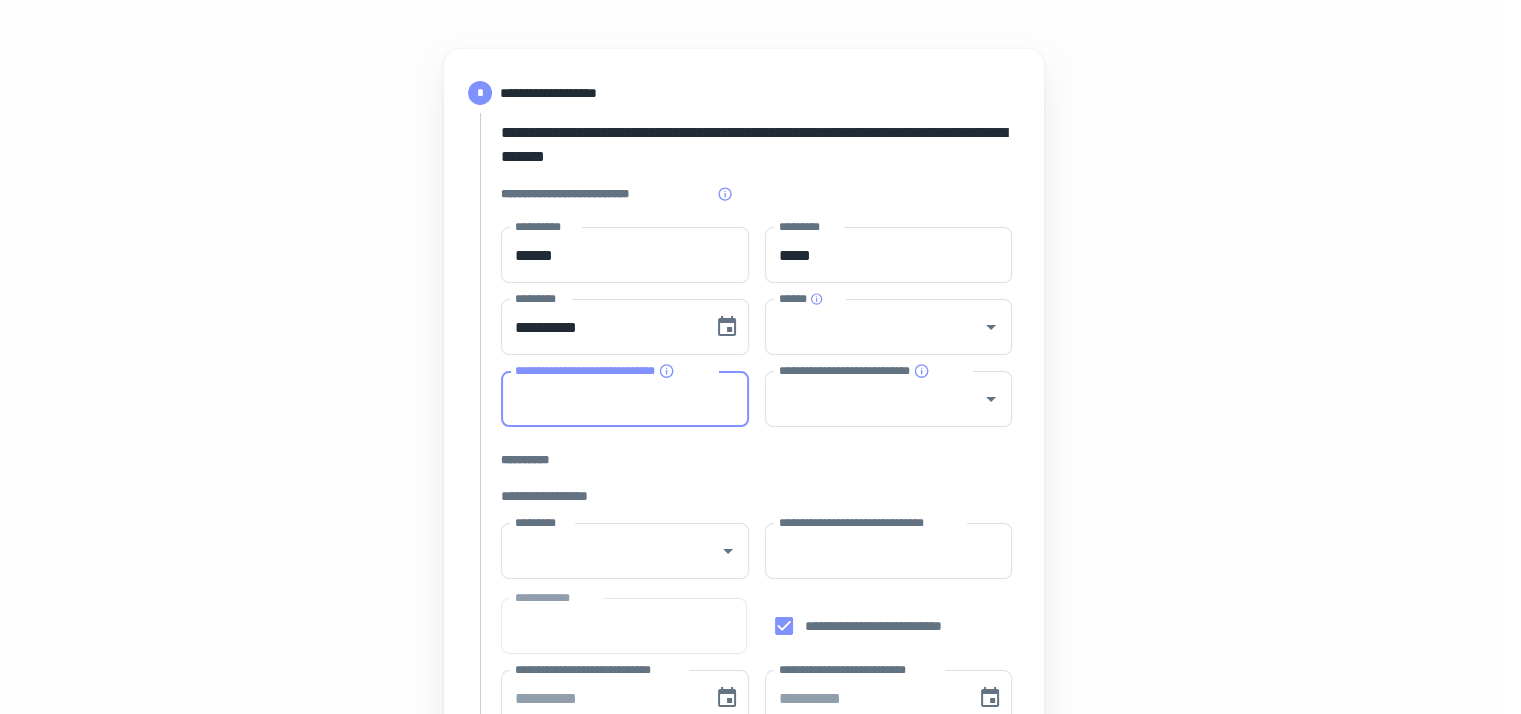 click on "**********" at bounding box center [625, 399] 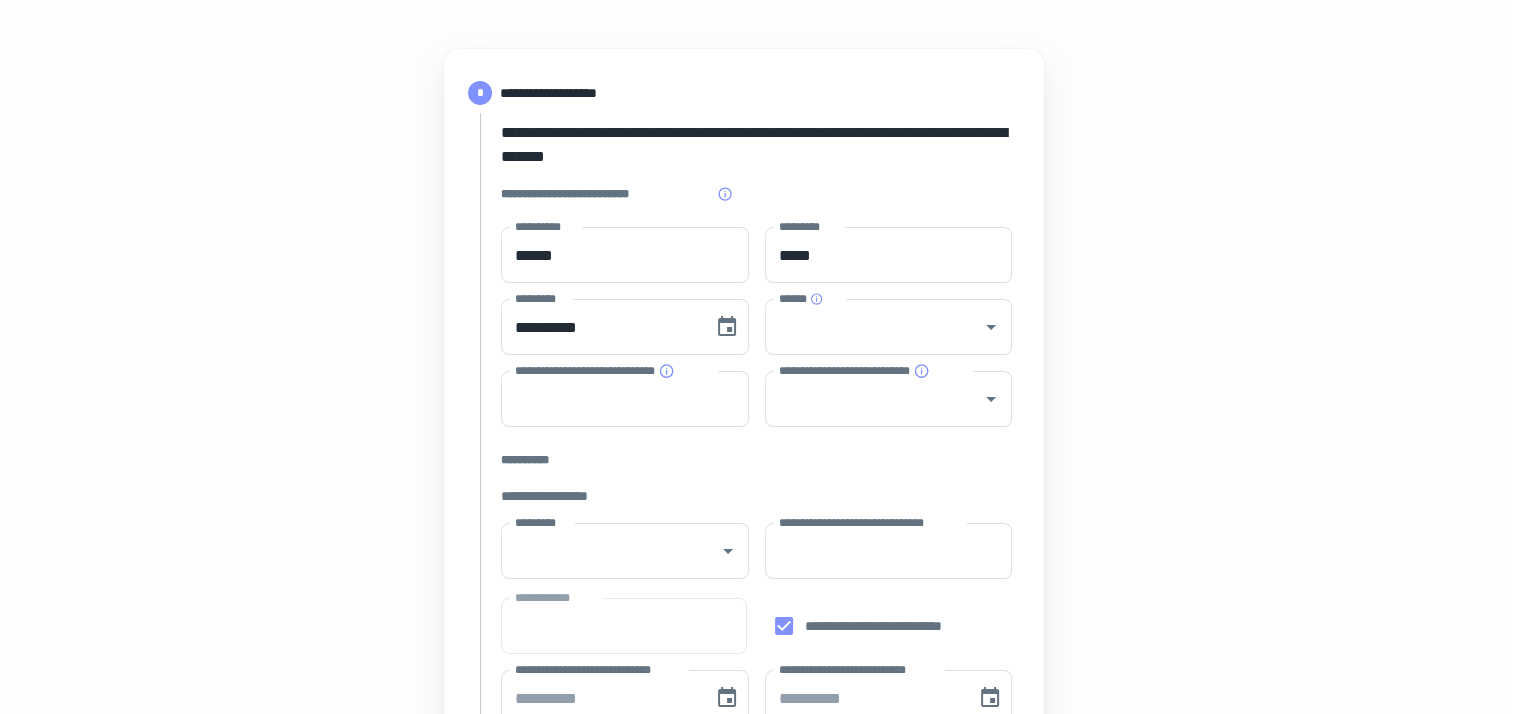 click on "[FIRST] [LAST] [STREET] [CITY], [STATE] [ZIP] [PHONE] [EMAIL] [SSN] [CC] [DOB] [AGE] [TIME]" at bounding box center [744, 695] 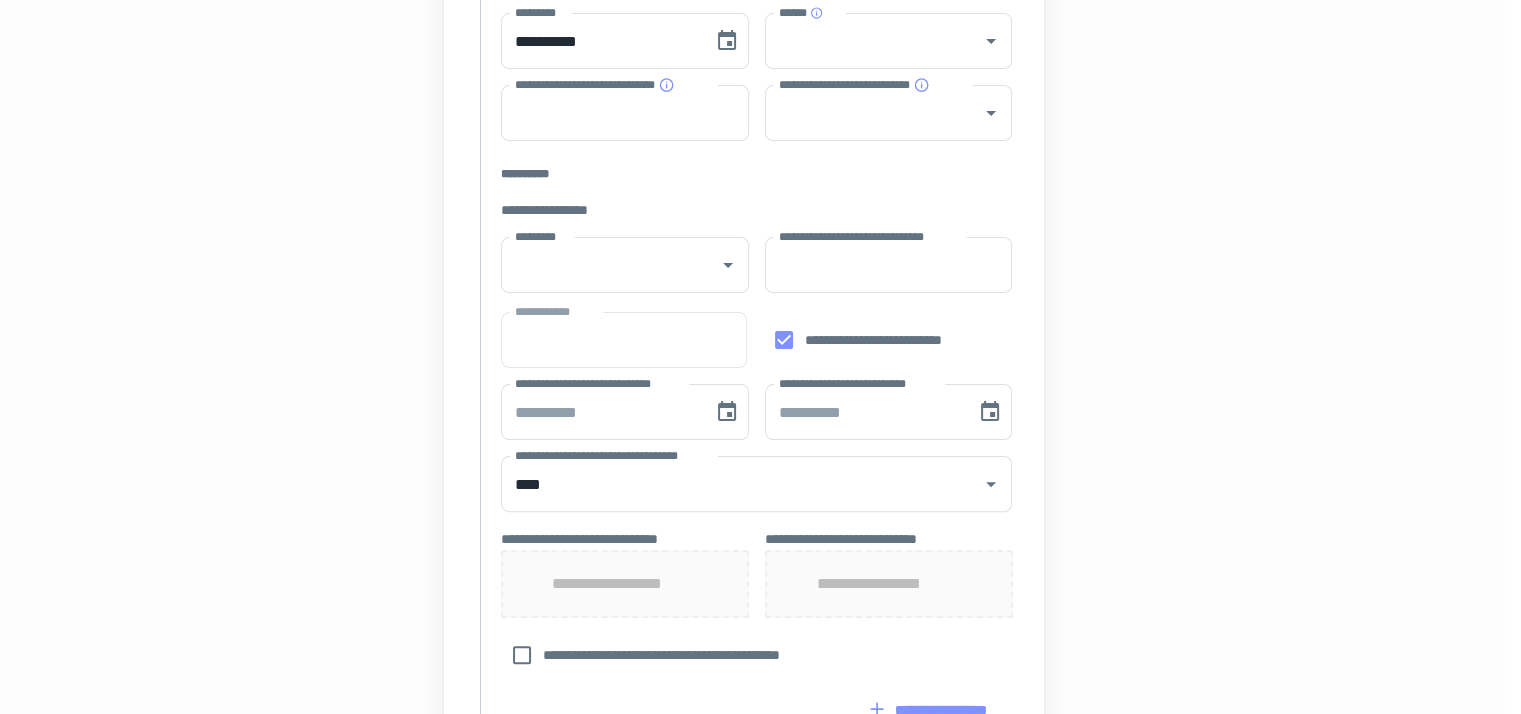 scroll, scrollTop: 483, scrollLeft: 16, axis: both 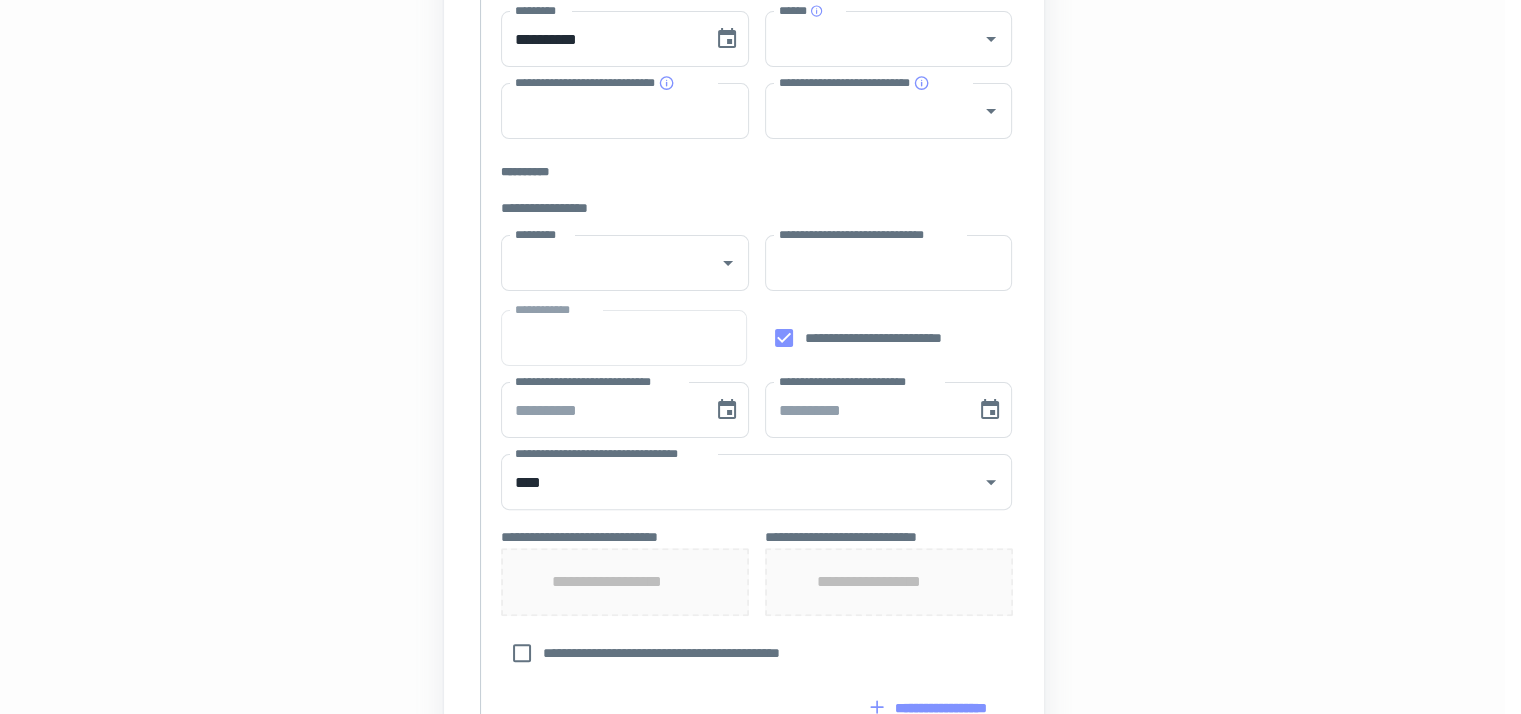 click on "[FIRST] [LAST] [STREET] [CITY], [STATE] [ZIP] [PHONE] [EMAIL] [SSN] [CC] [DOB] [AGE] [TIME]" at bounding box center [756, 425] 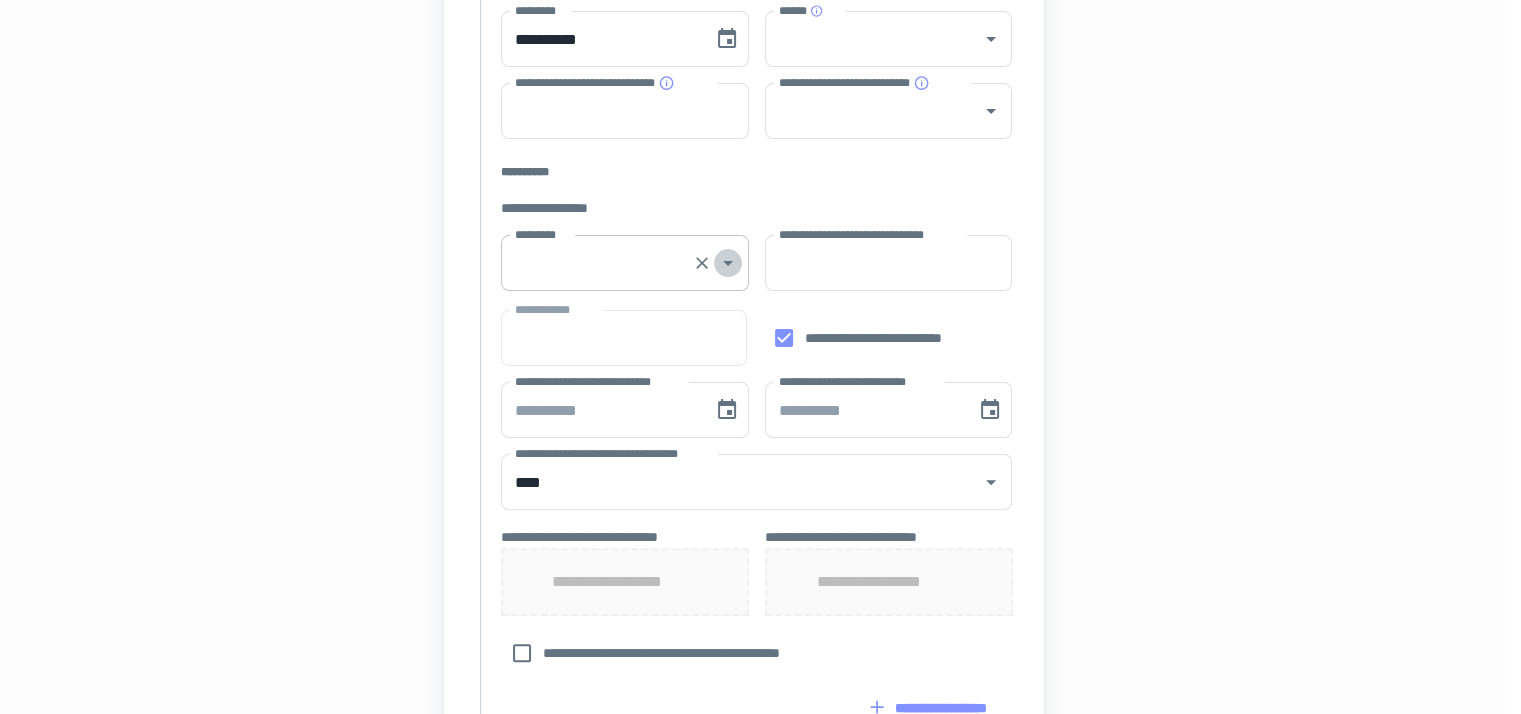 click 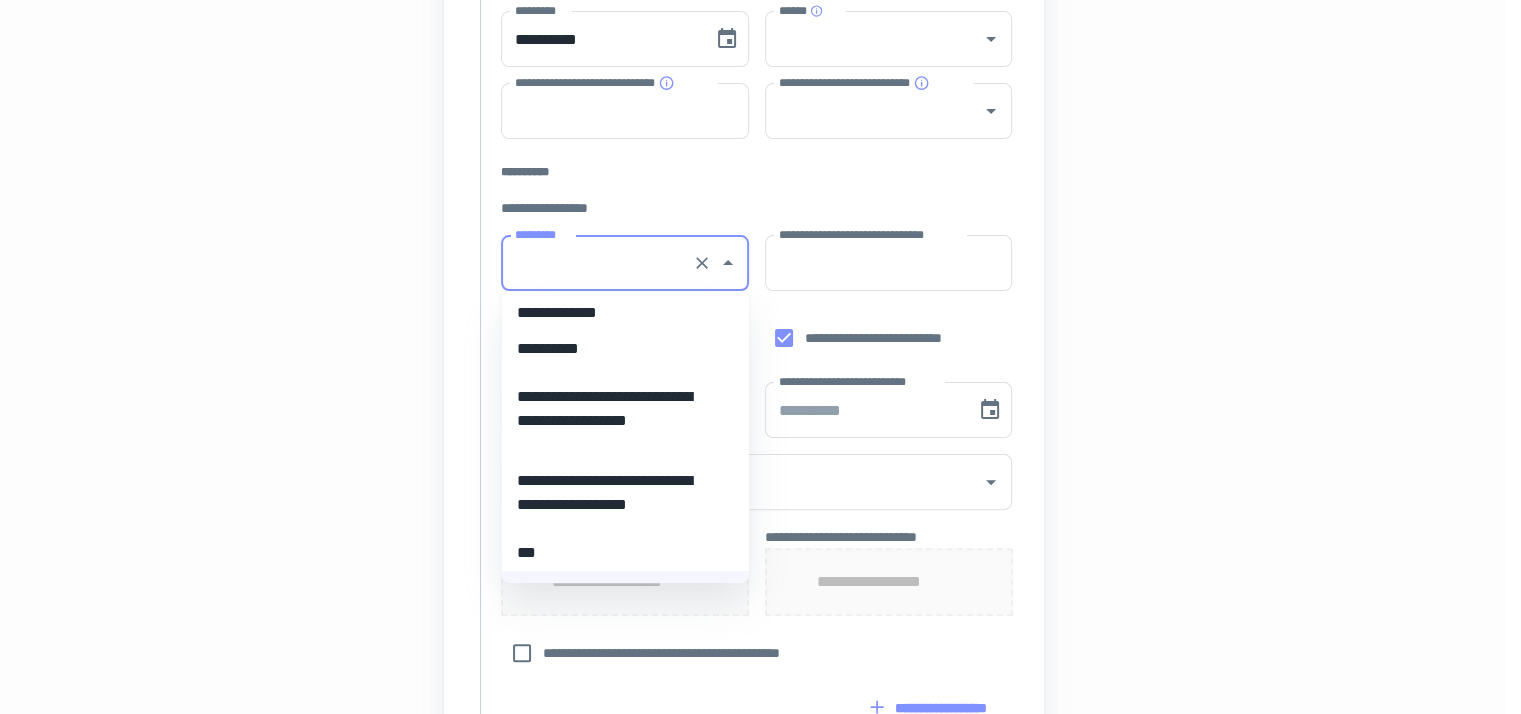 scroll, scrollTop: 12300, scrollLeft: 0, axis: vertical 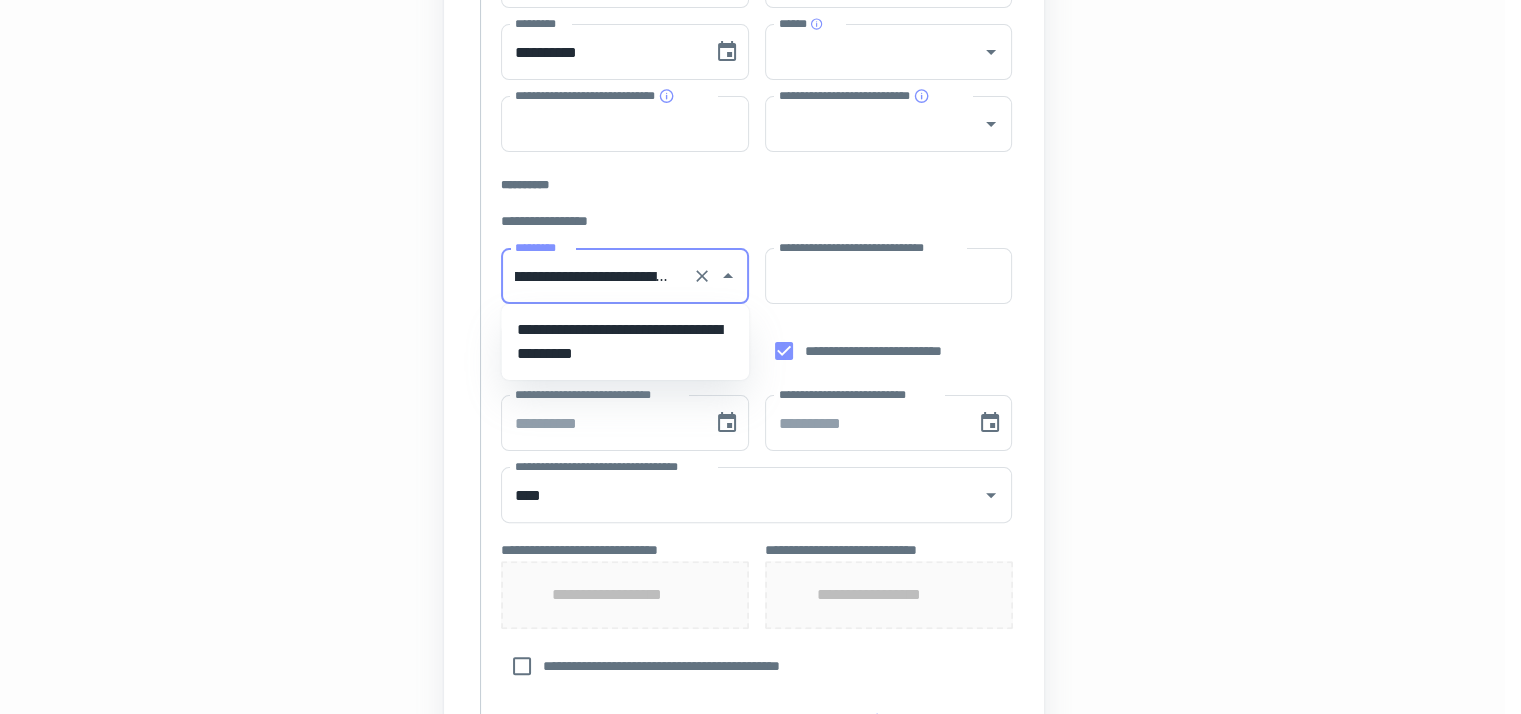 click on "**********" at bounding box center (625, 342) 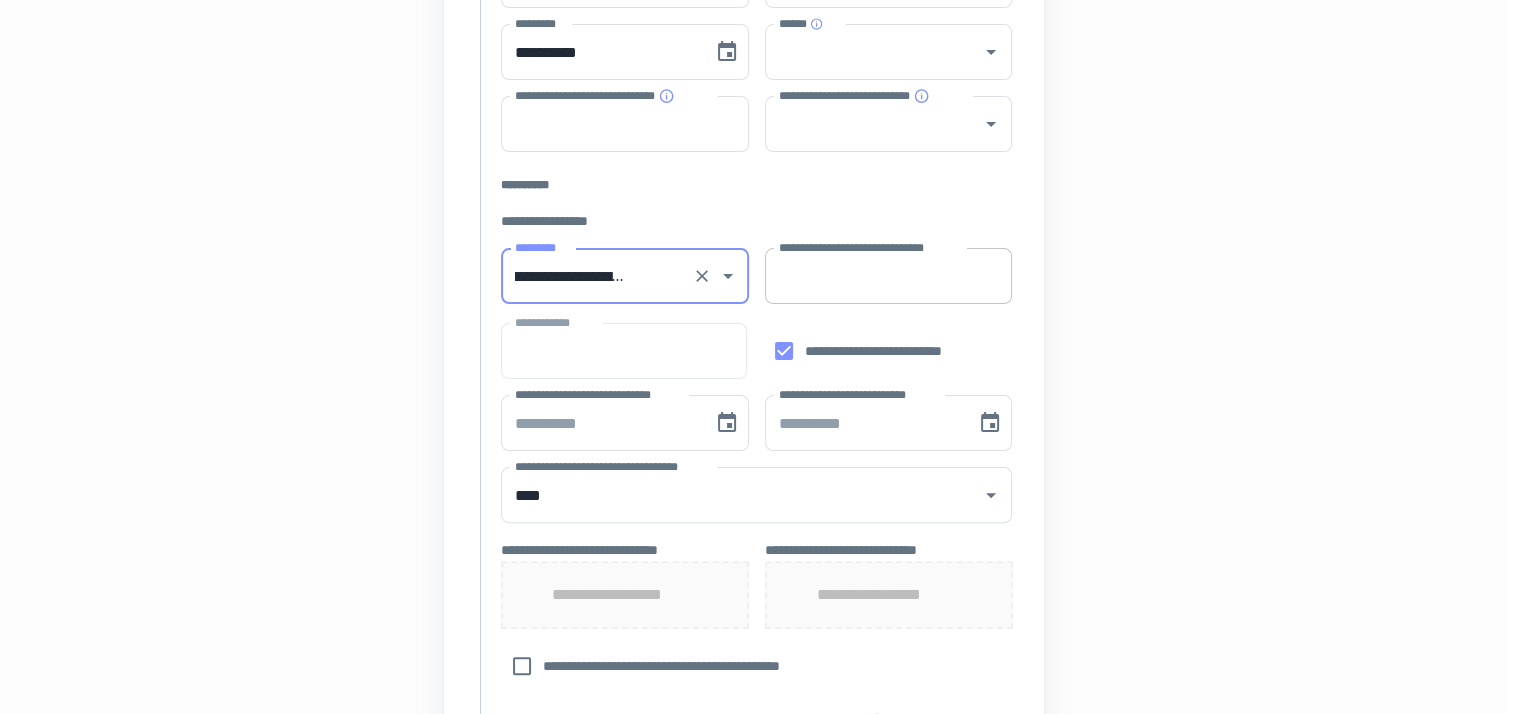 type on "**********" 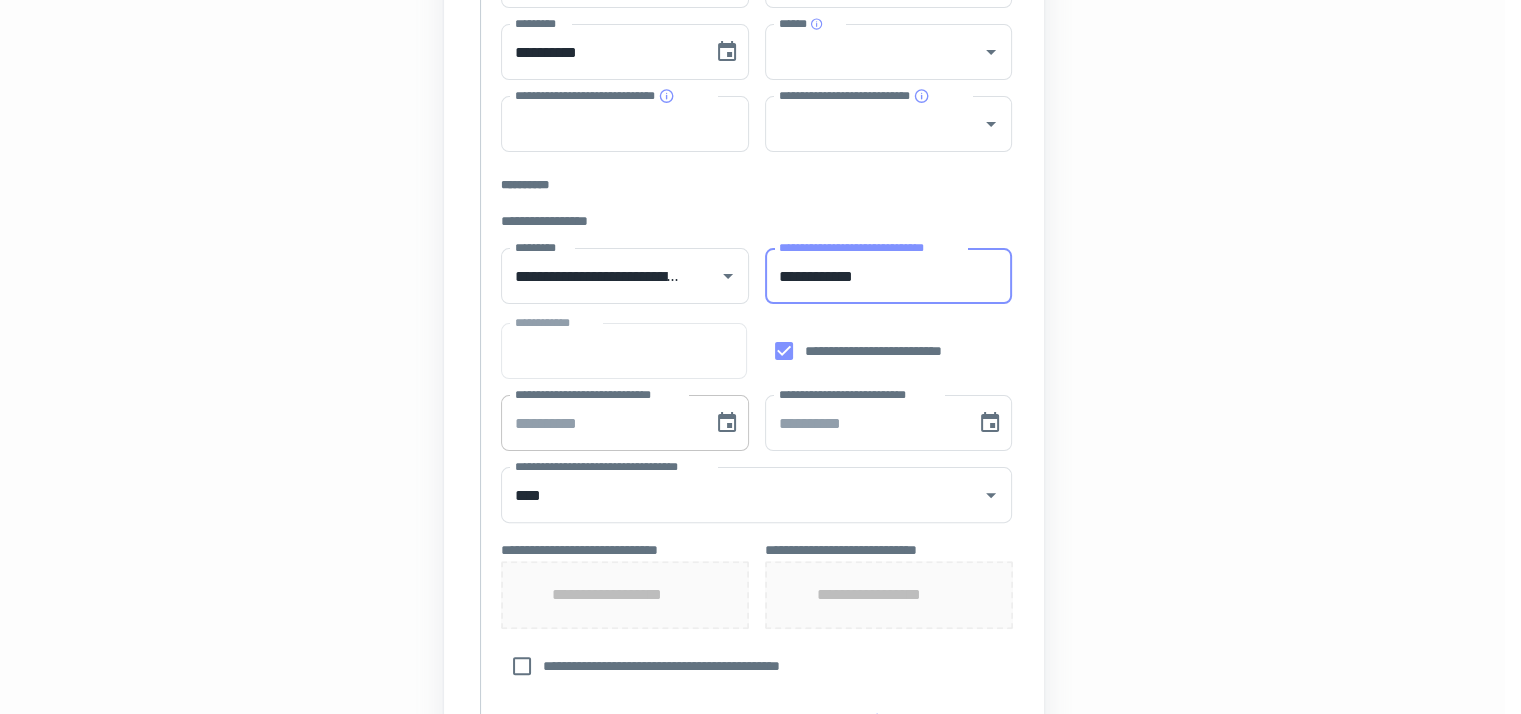 type on "**********" 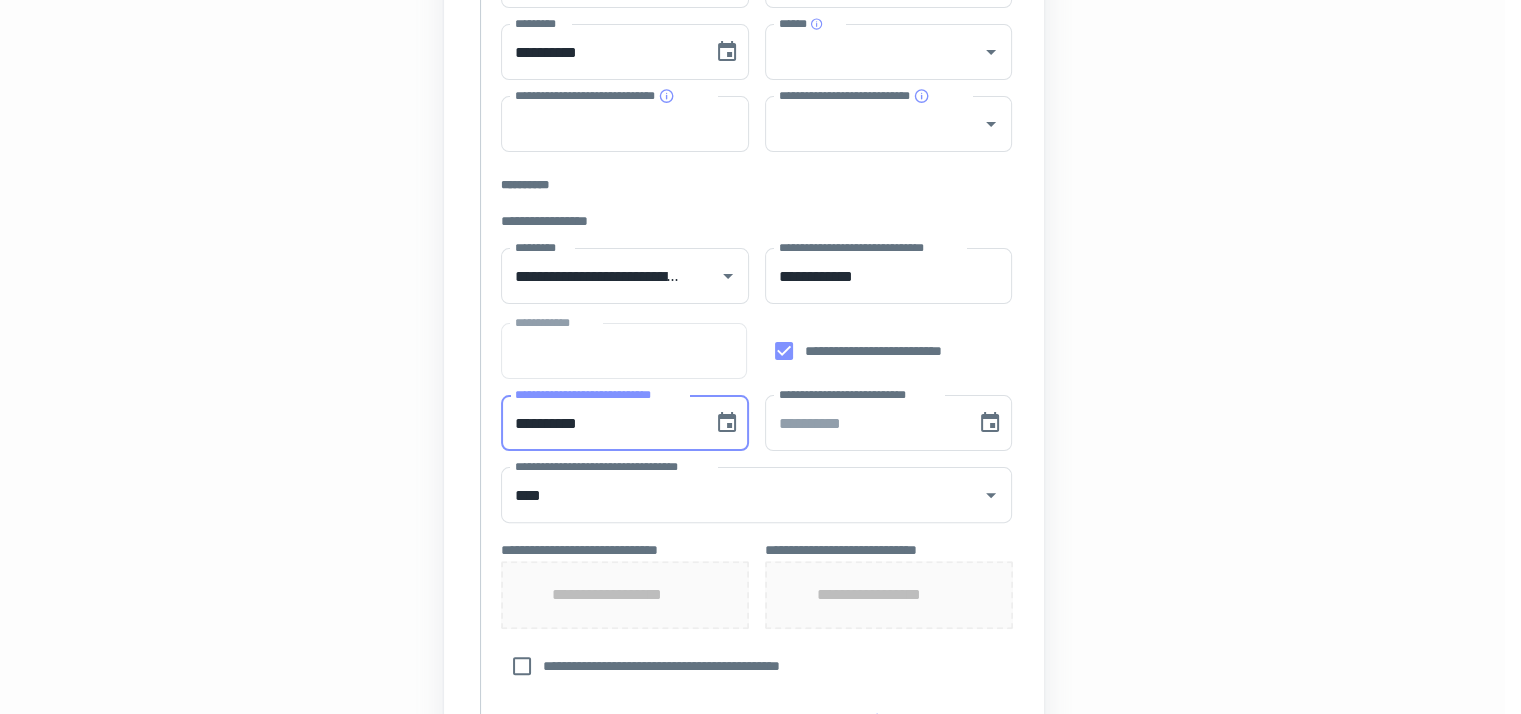 click on "**********" at bounding box center [600, 423] 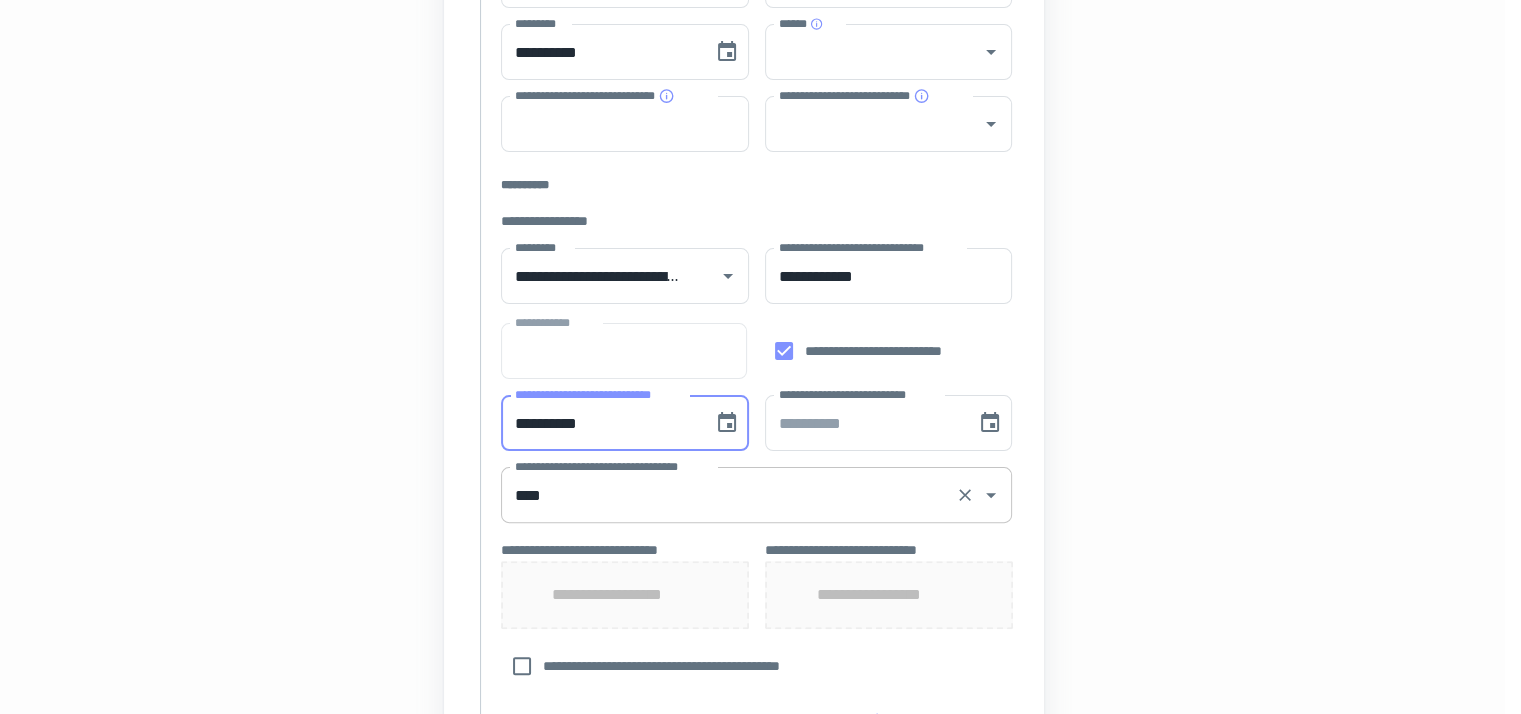 click on "[FIRST] [LAST]" at bounding box center (756, 495) 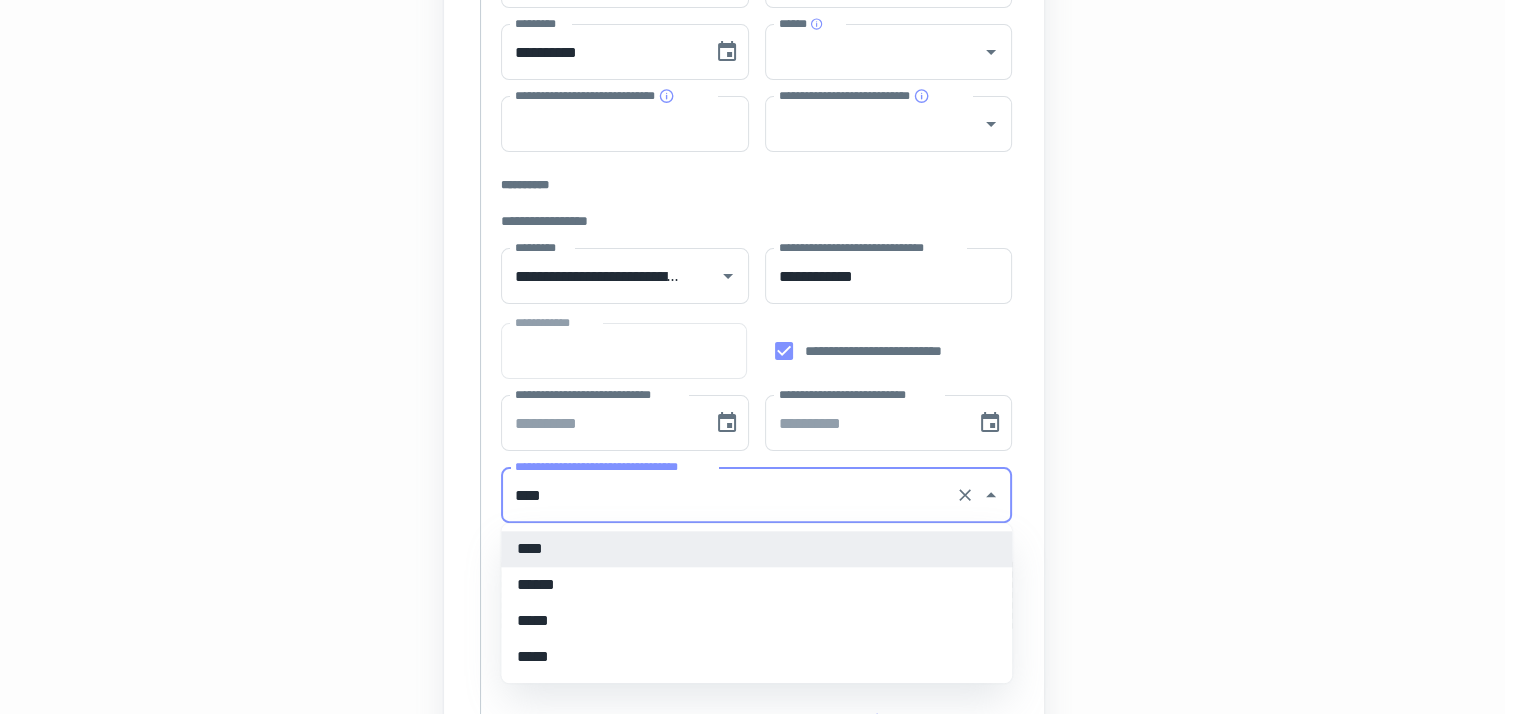 scroll, scrollTop: 496, scrollLeft: 16, axis: both 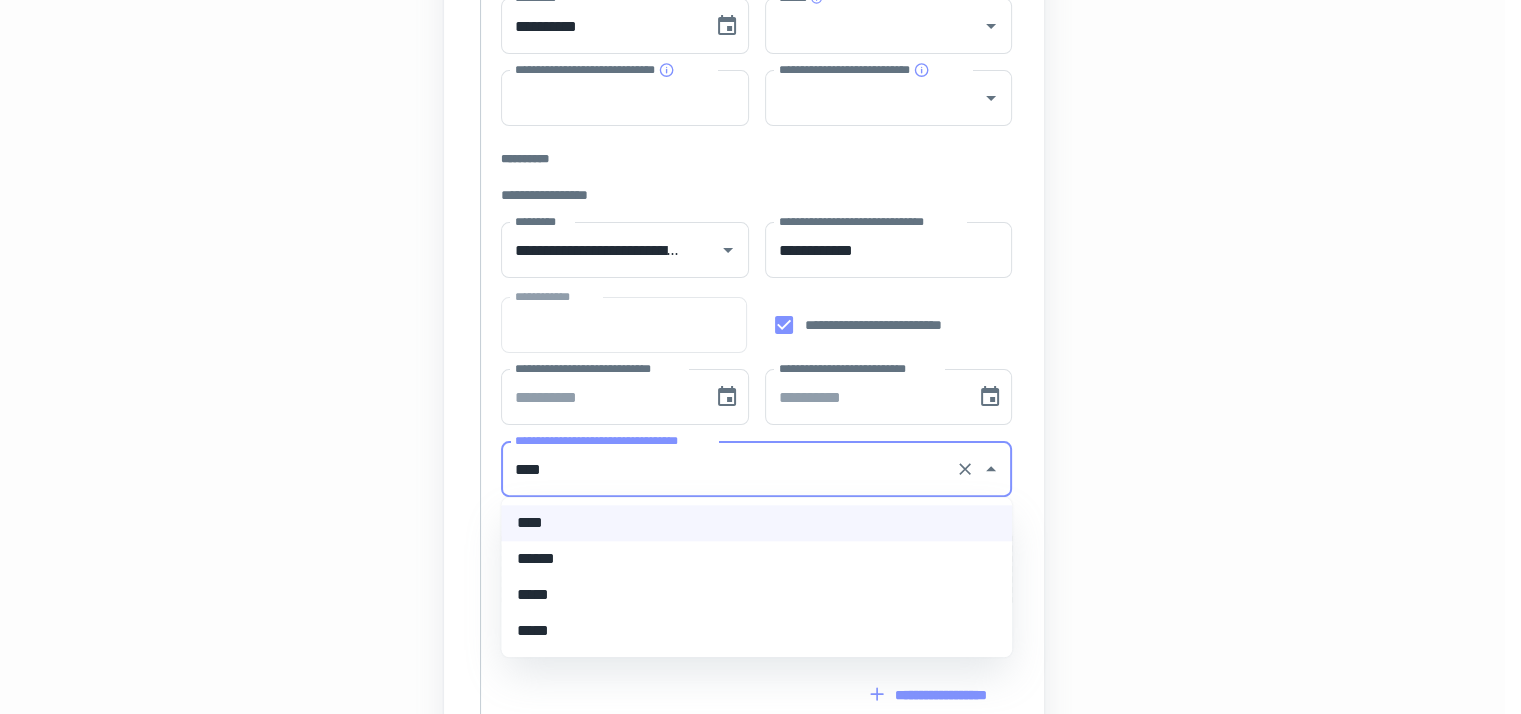click on "*****" at bounding box center [756, 595] 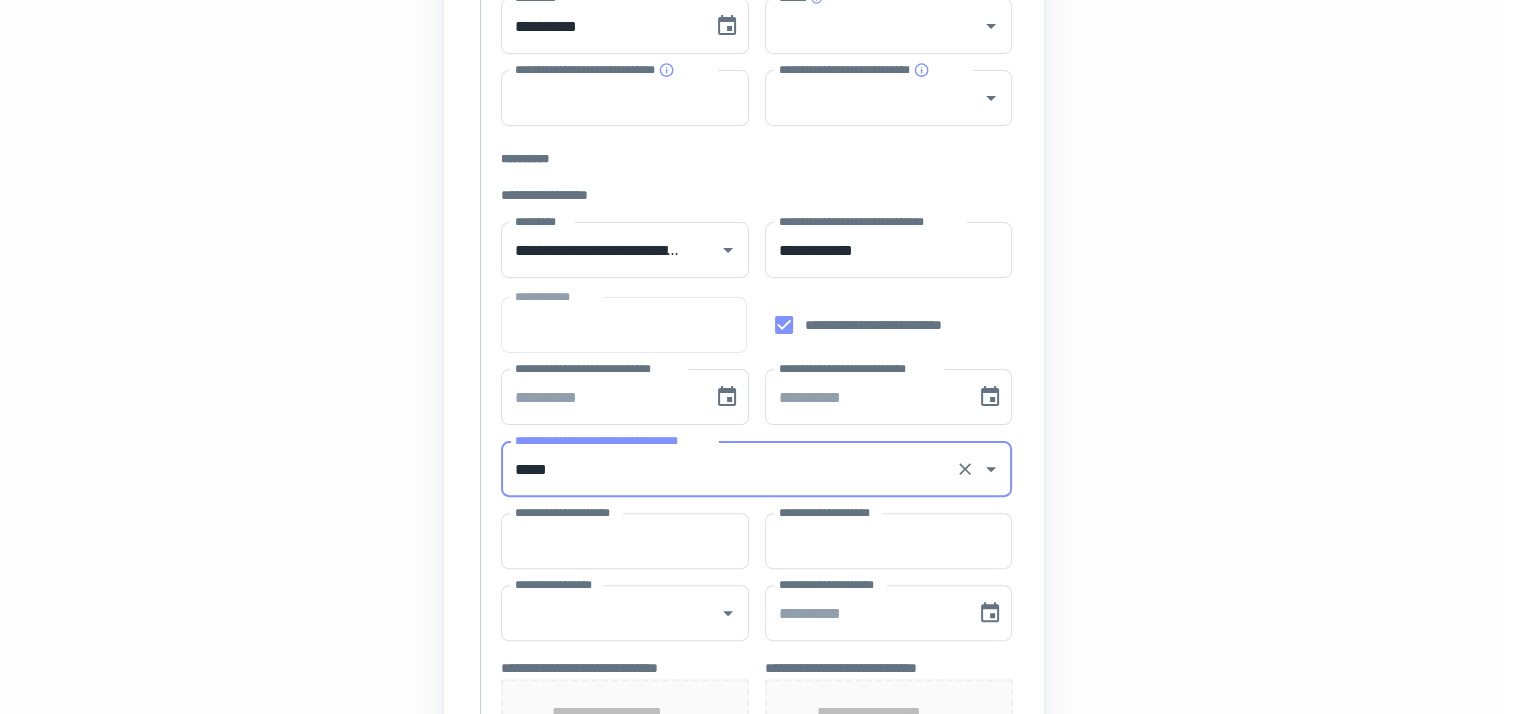 type on "*****" 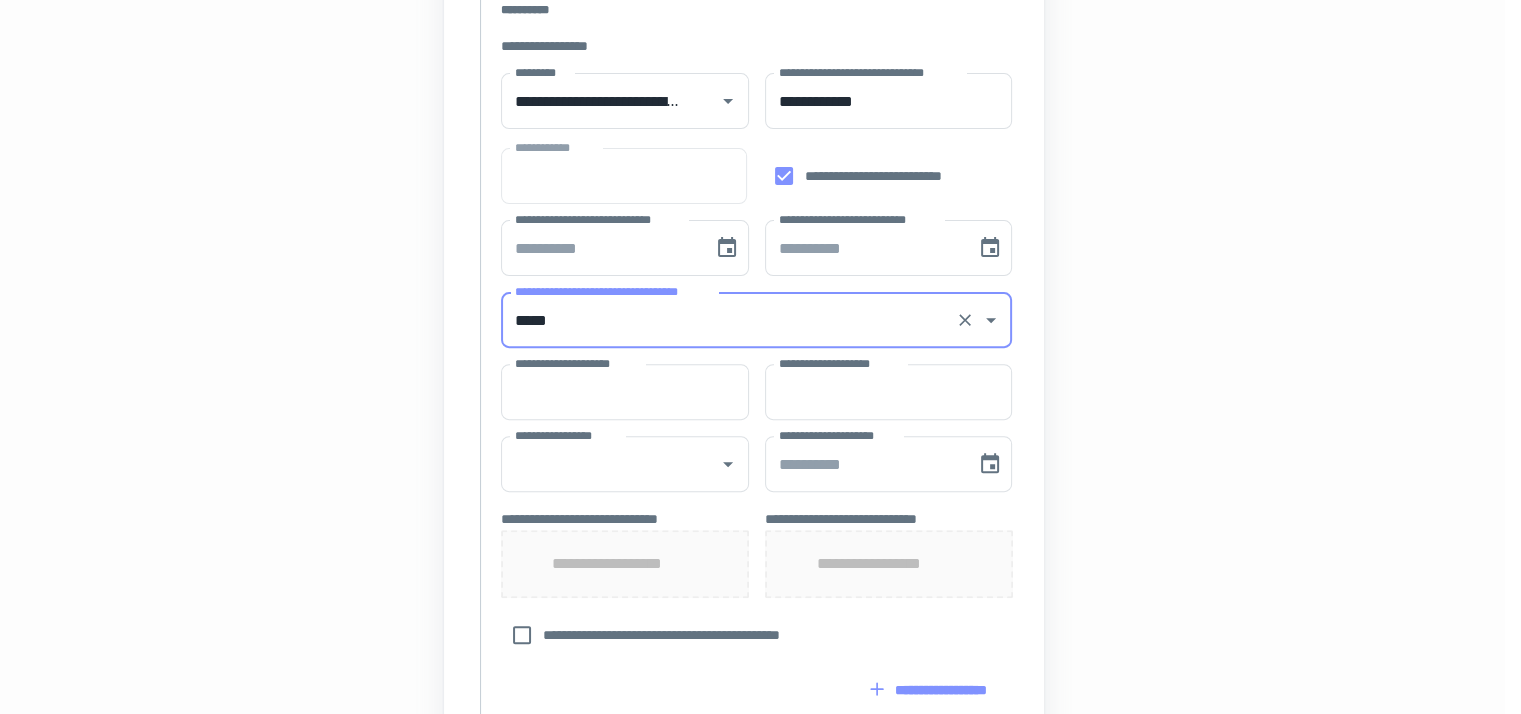 scroll, scrollTop: 646, scrollLeft: 16, axis: both 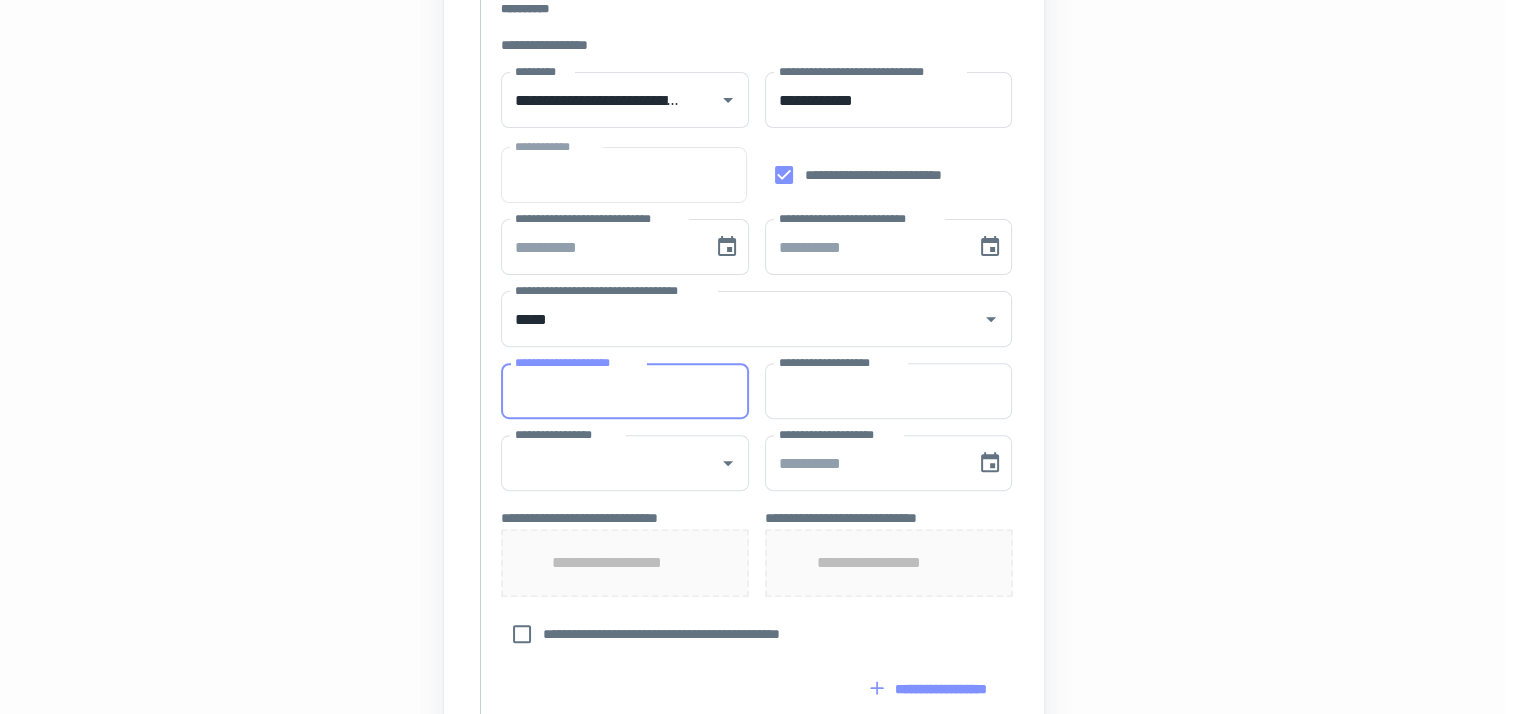 click on "**********" at bounding box center (625, 391) 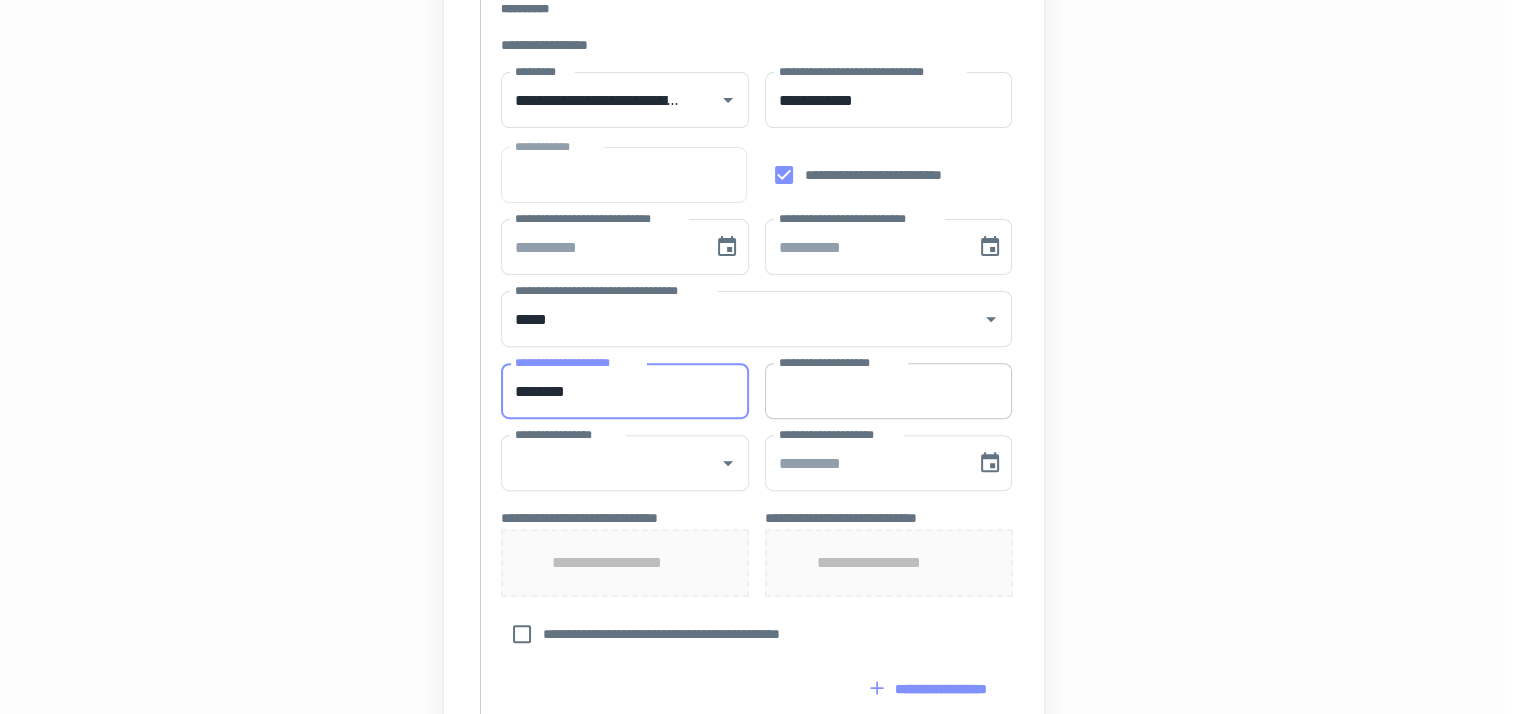 type on "********" 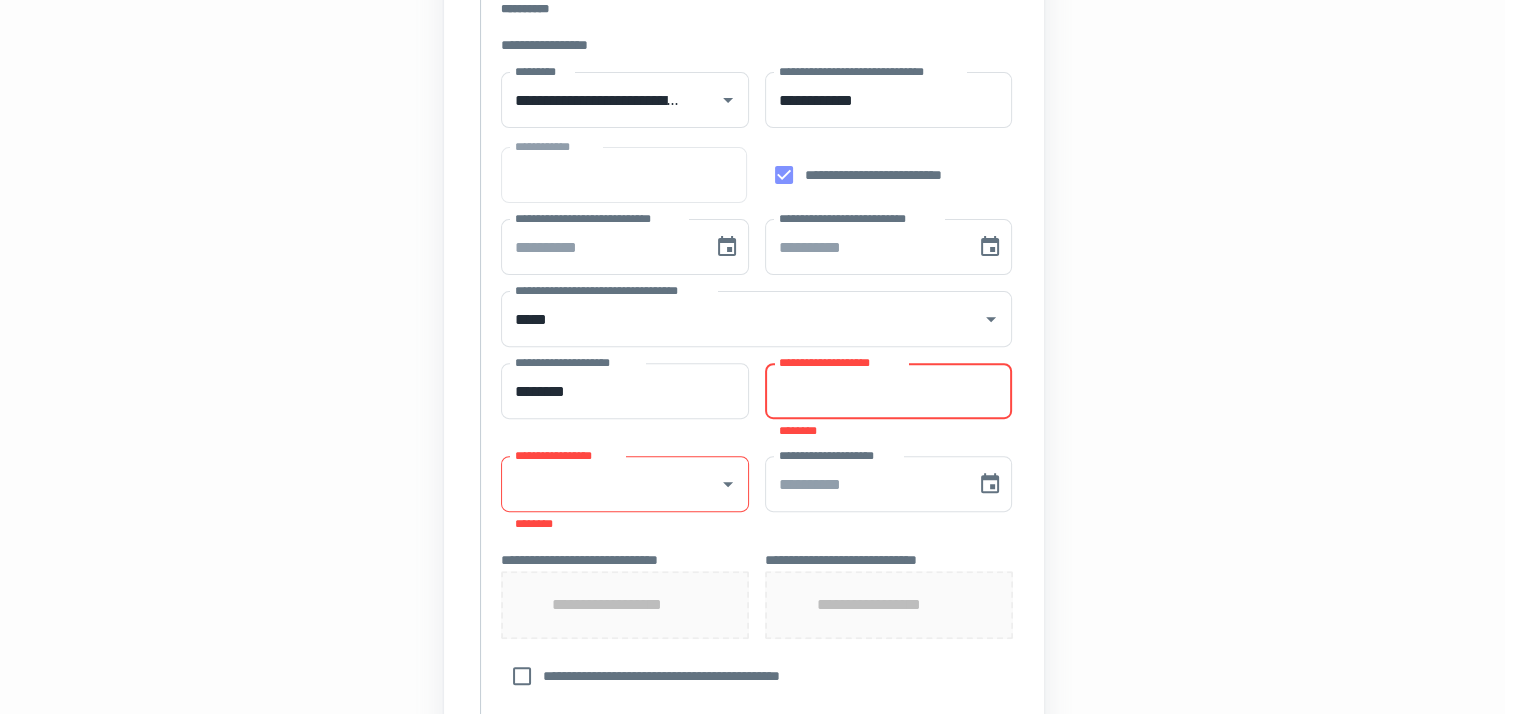 click on "**********" at bounding box center [889, 391] 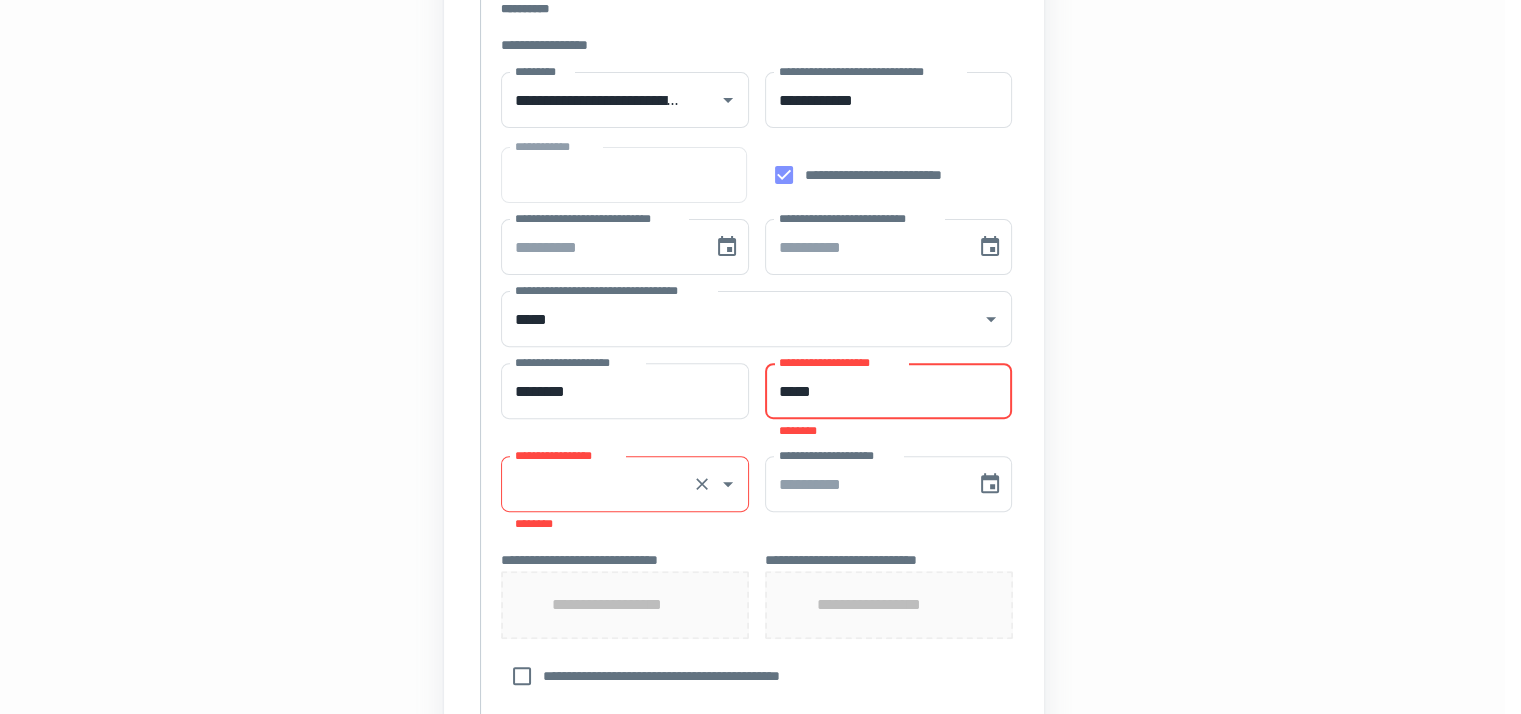 click on "**********" at bounding box center [625, 484] 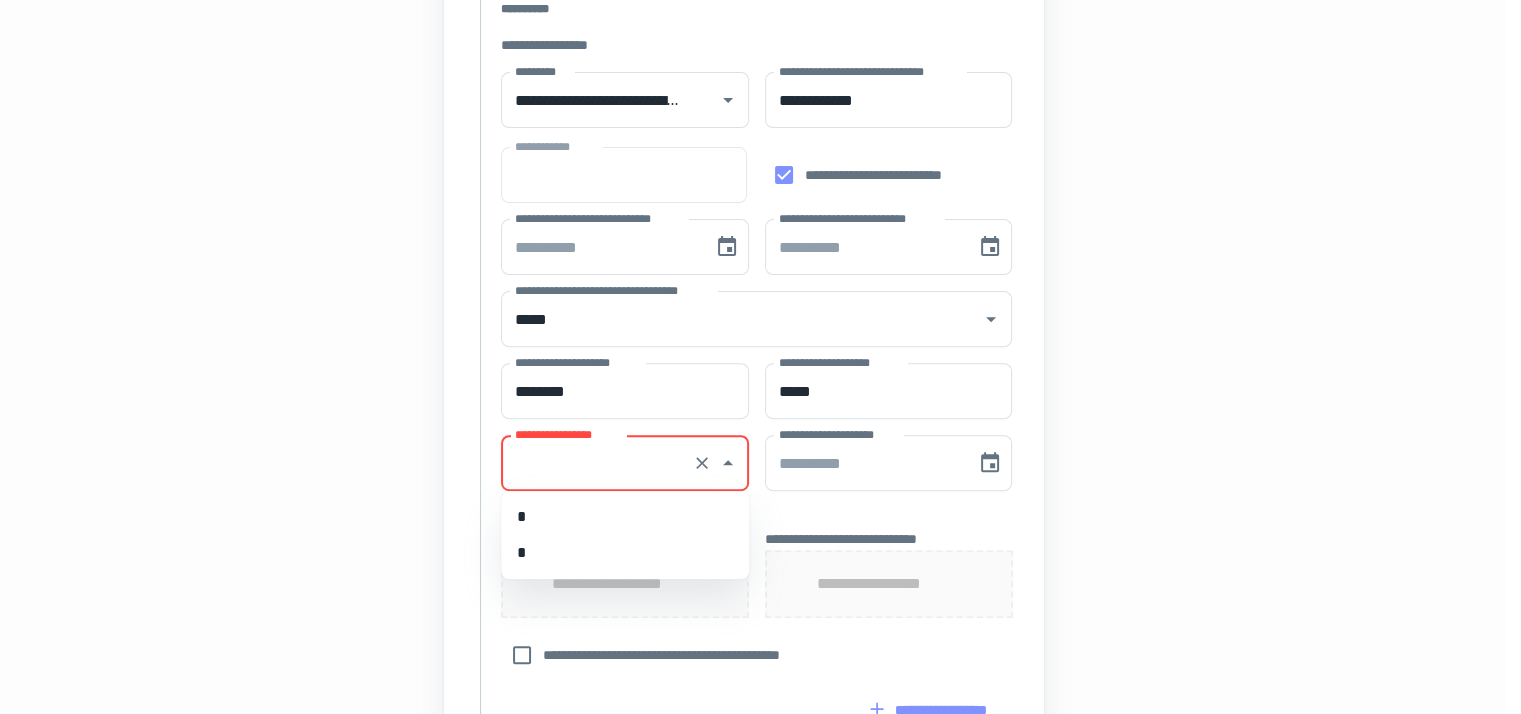 click on "*" at bounding box center [625, 553] 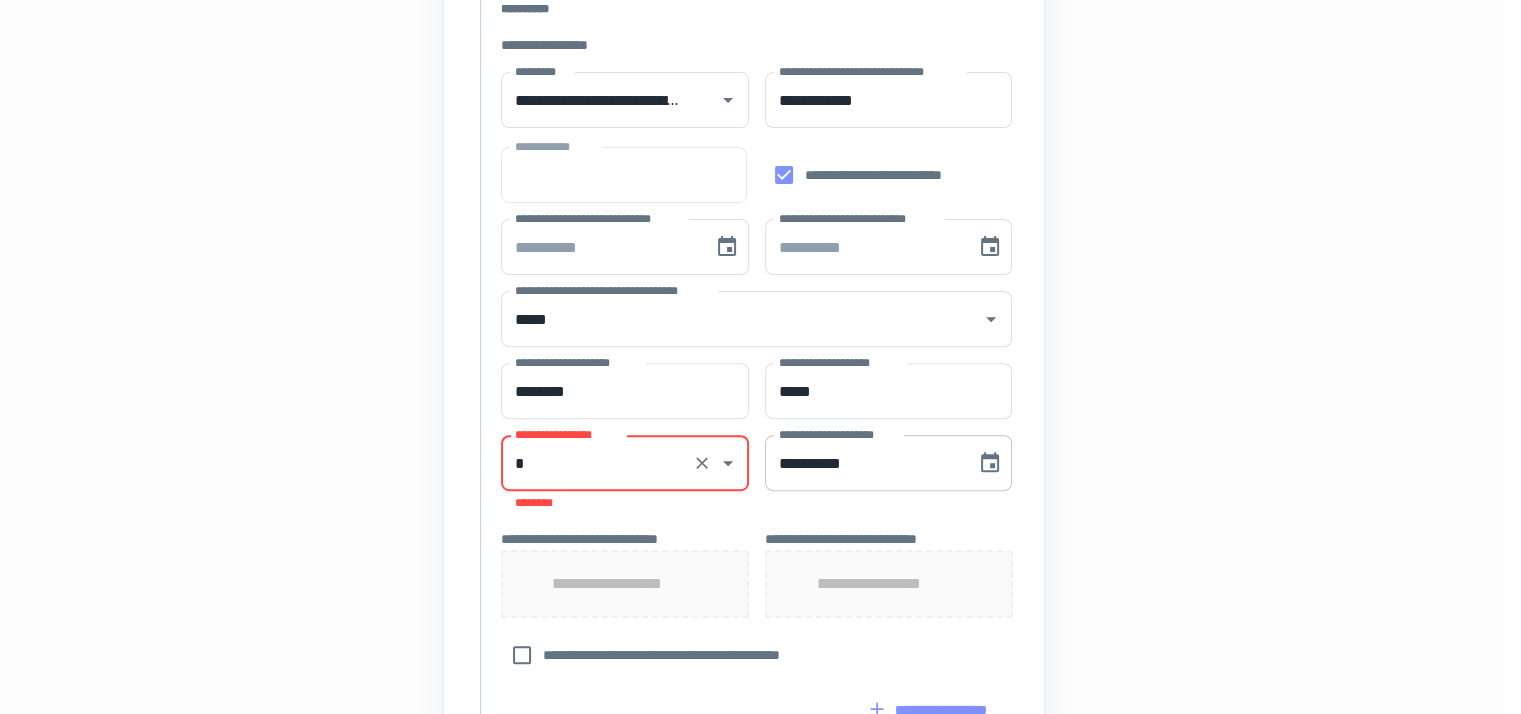click on "**********" at bounding box center (863, 463) 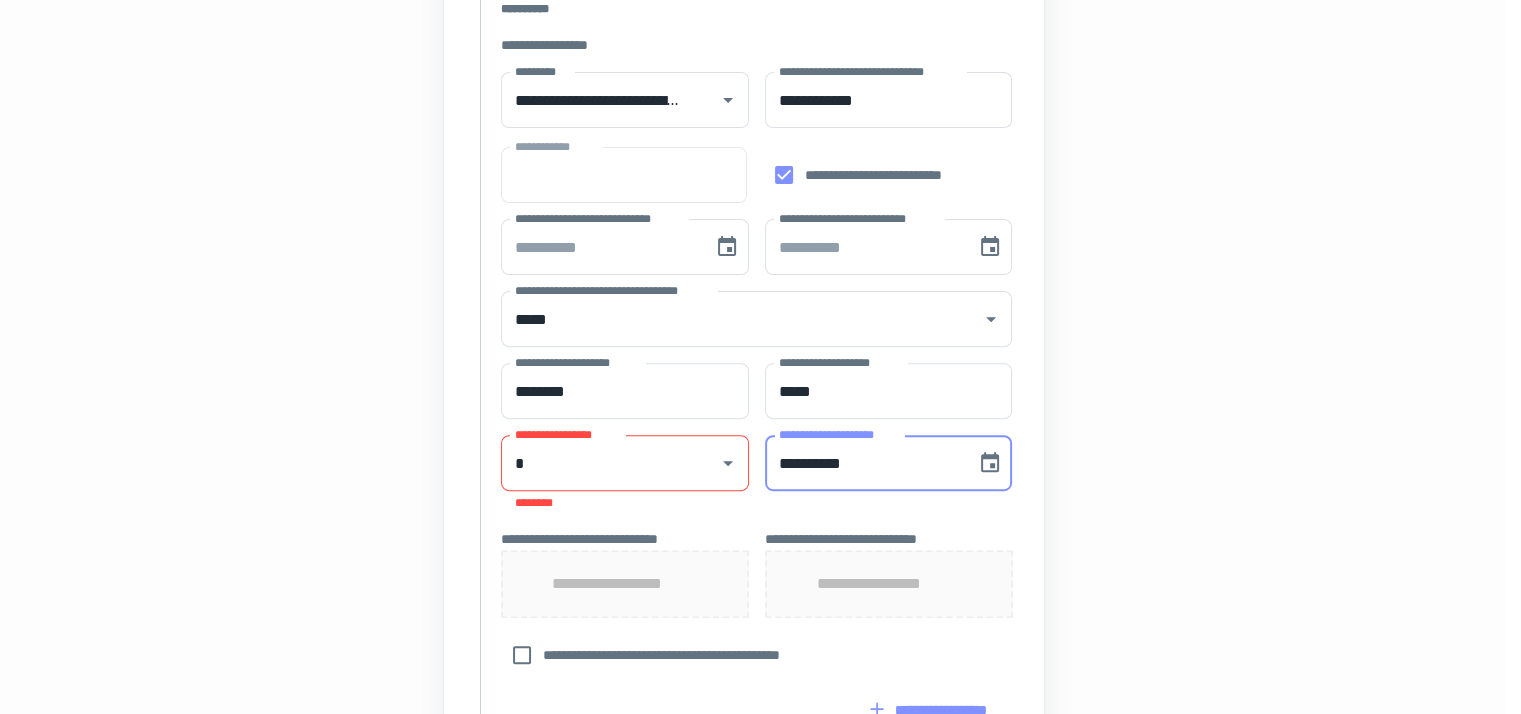 type on "**********" 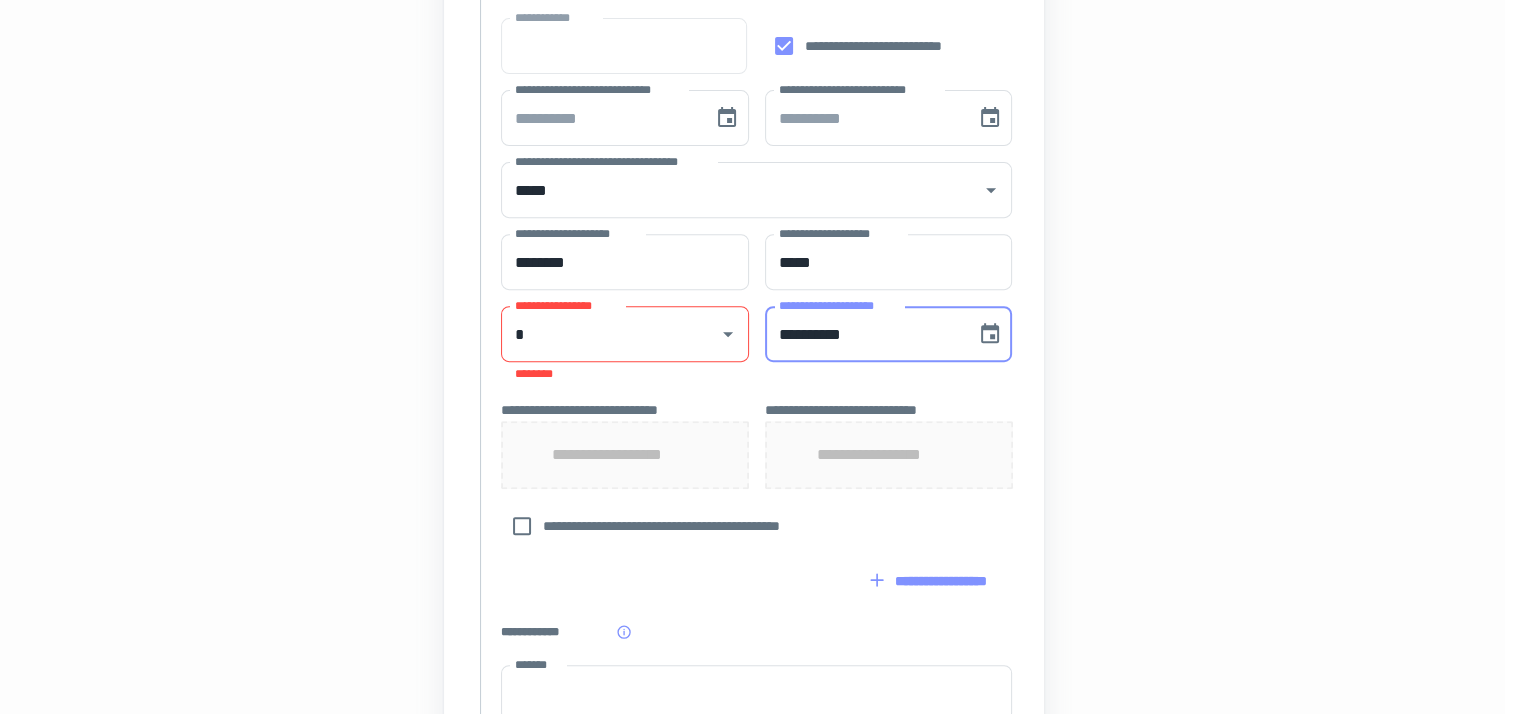 scroll, scrollTop: 776, scrollLeft: 16, axis: both 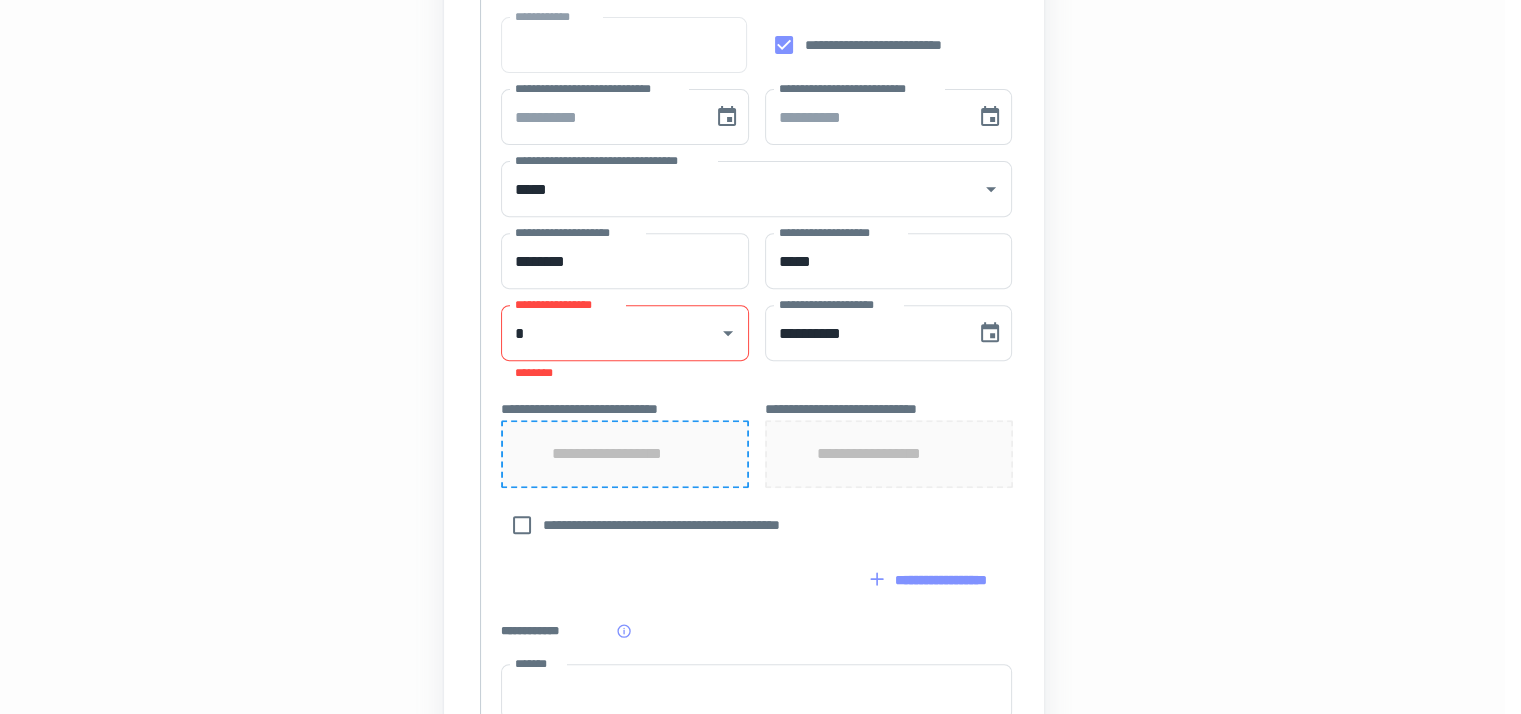 click on "**********" at bounding box center [625, 454] 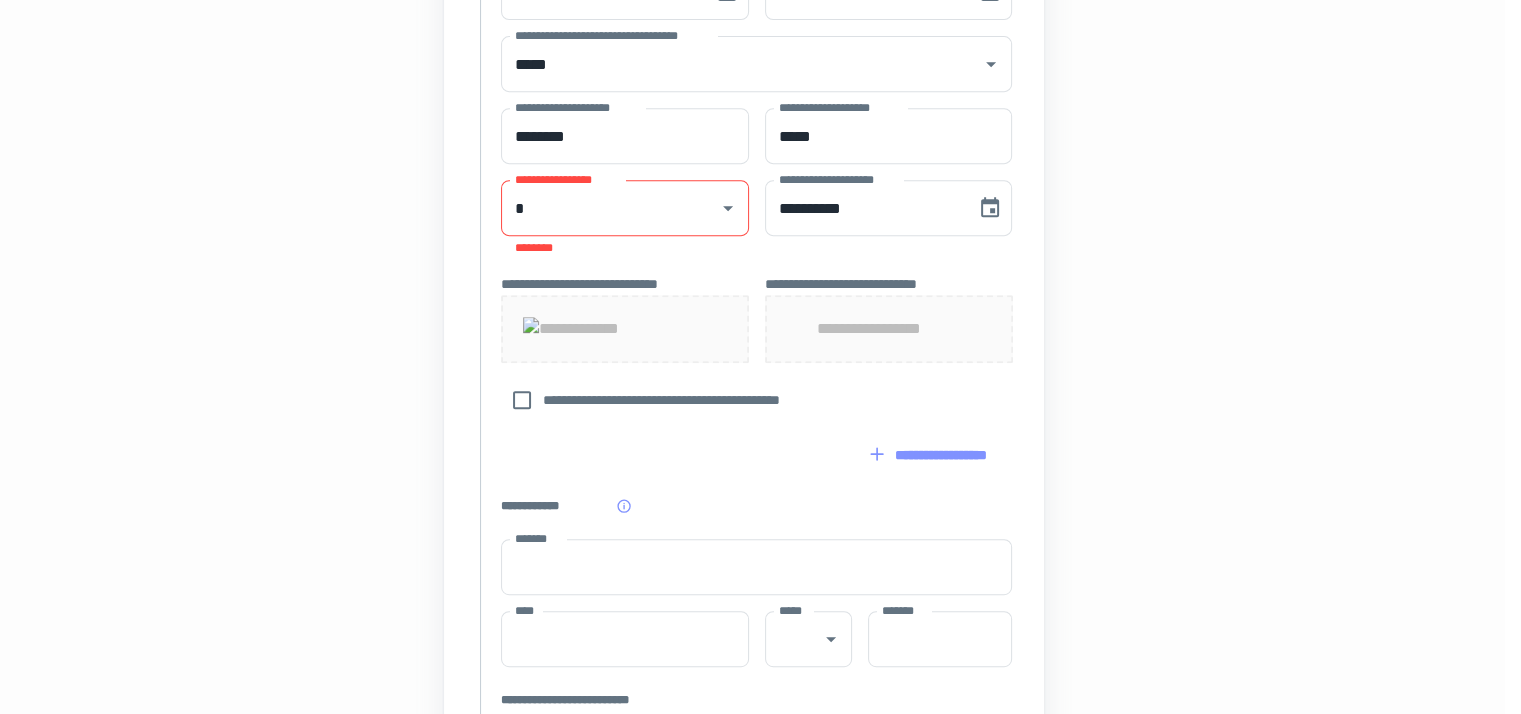 scroll, scrollTop: 902, scrollLeft: 16, axis: both 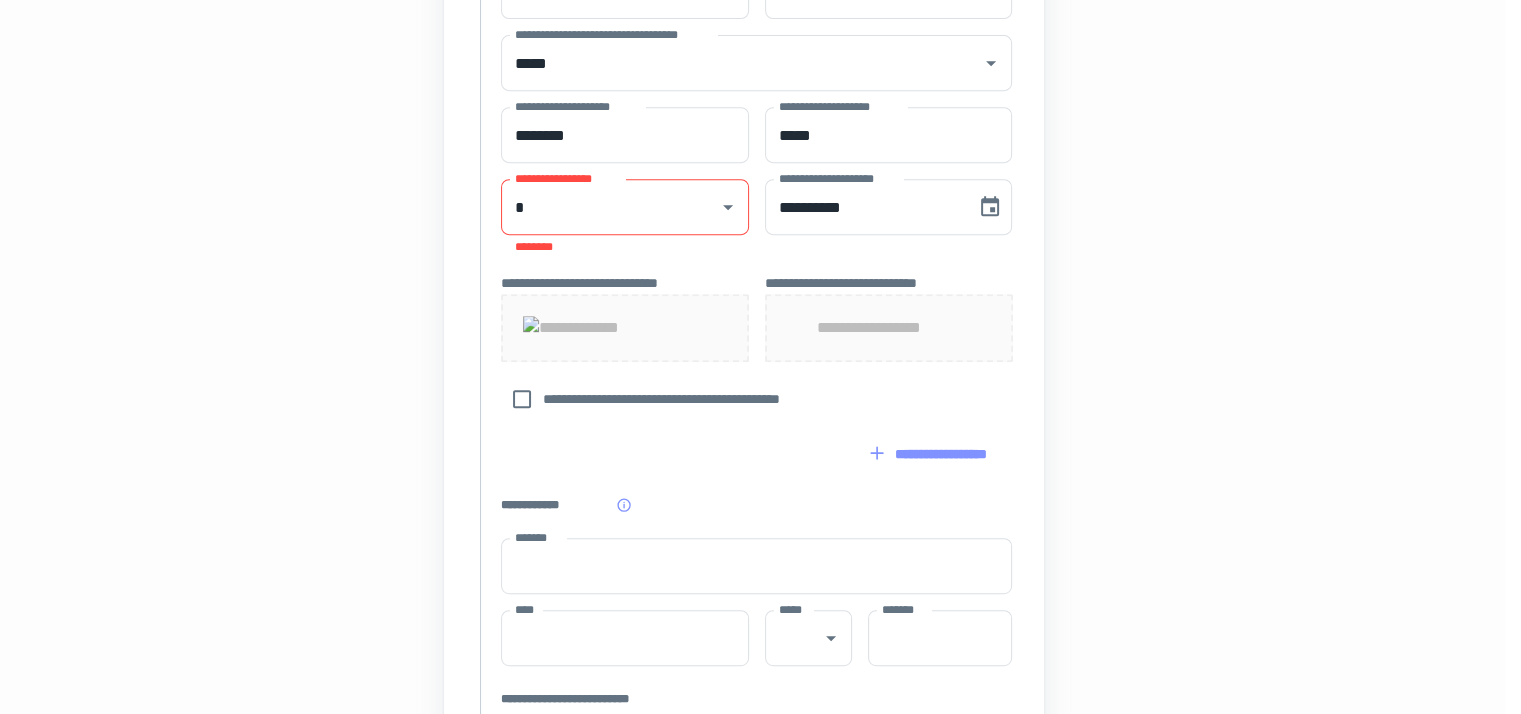 click on "**********" at bounding box center [888, 328] 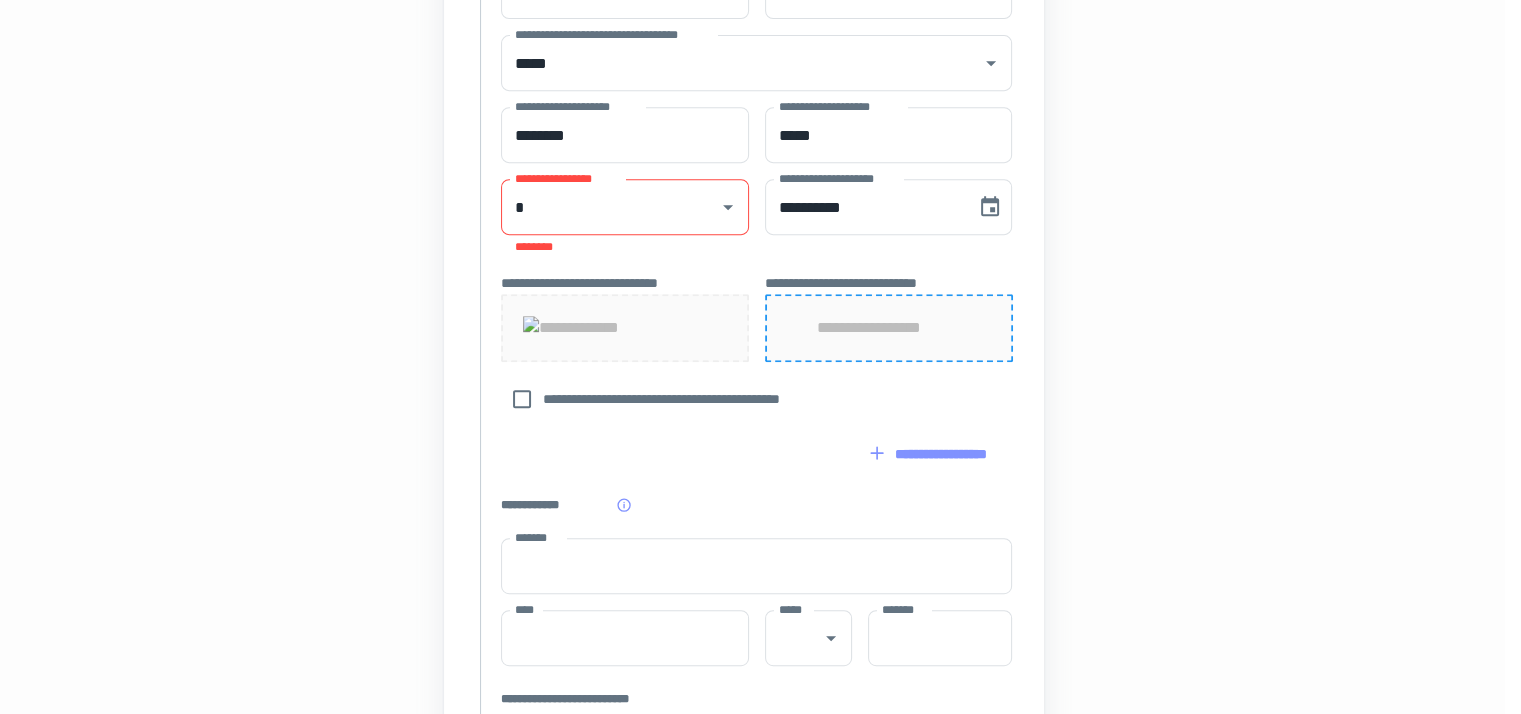 click on "**********" at bounding box center [888, 328] 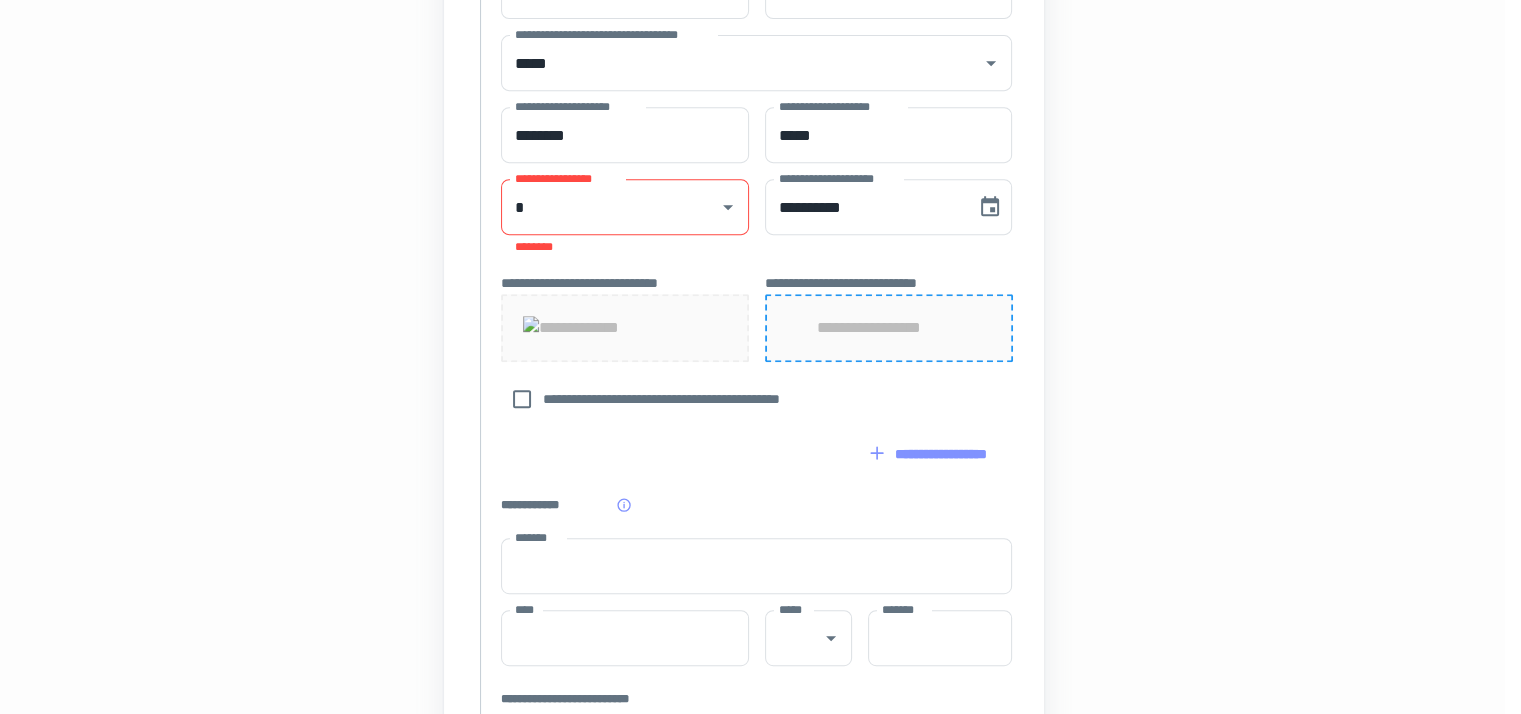 click on "**********" at bounding box center (889, 328) 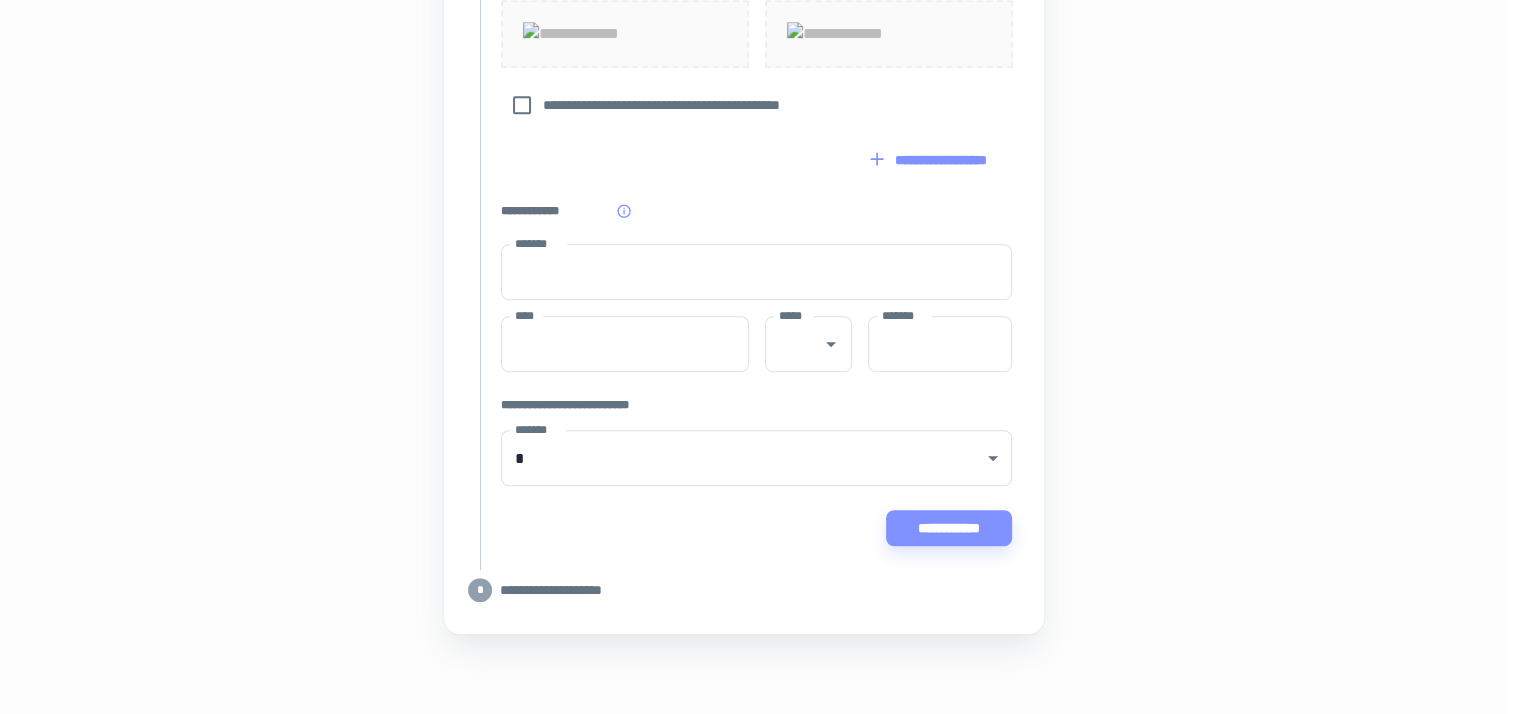 scroll, scrollTop: 1417, scrollLeft: 16, axis: both 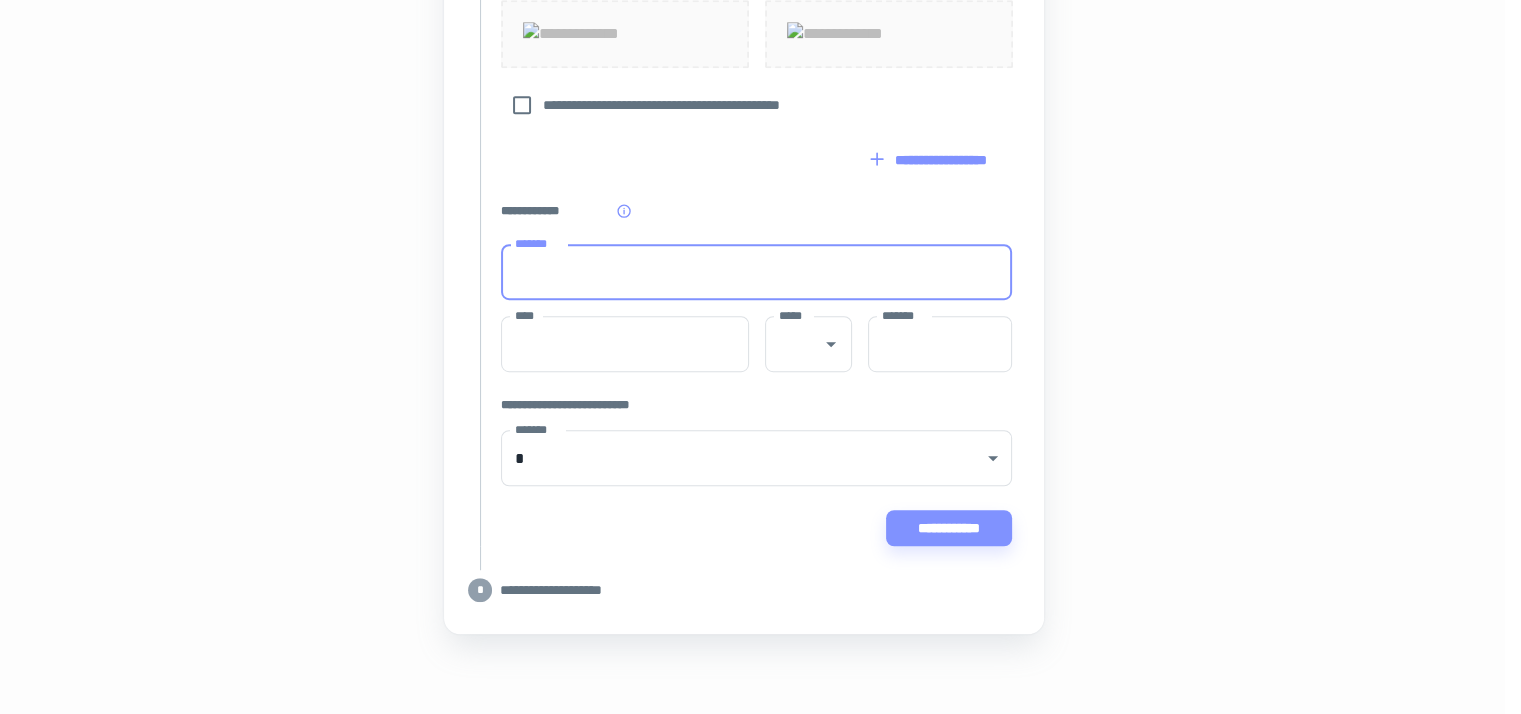 click on "*******" at bounding box center (756, 272) 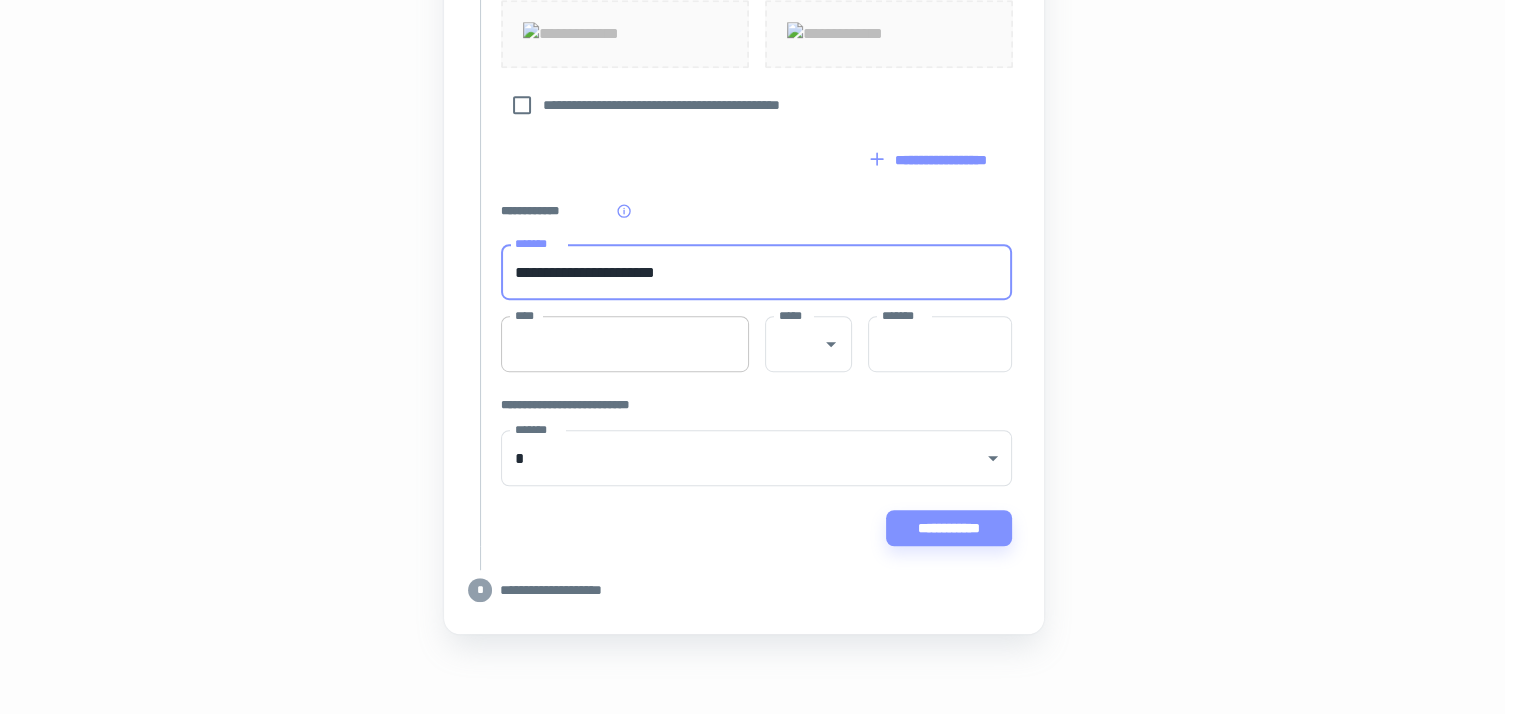 type on "**********" 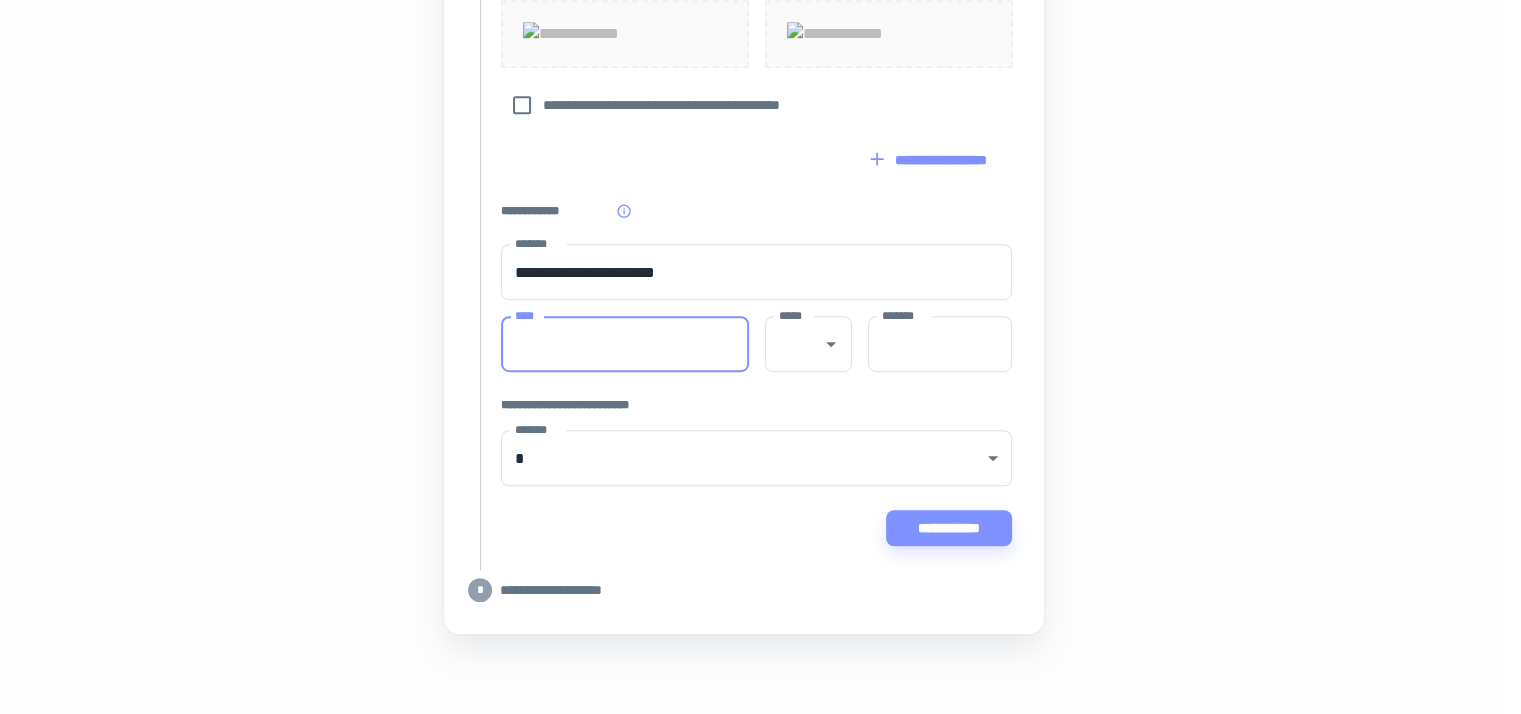 scroll, scrollTop: 1396, scrollLeft: 16, axis: both 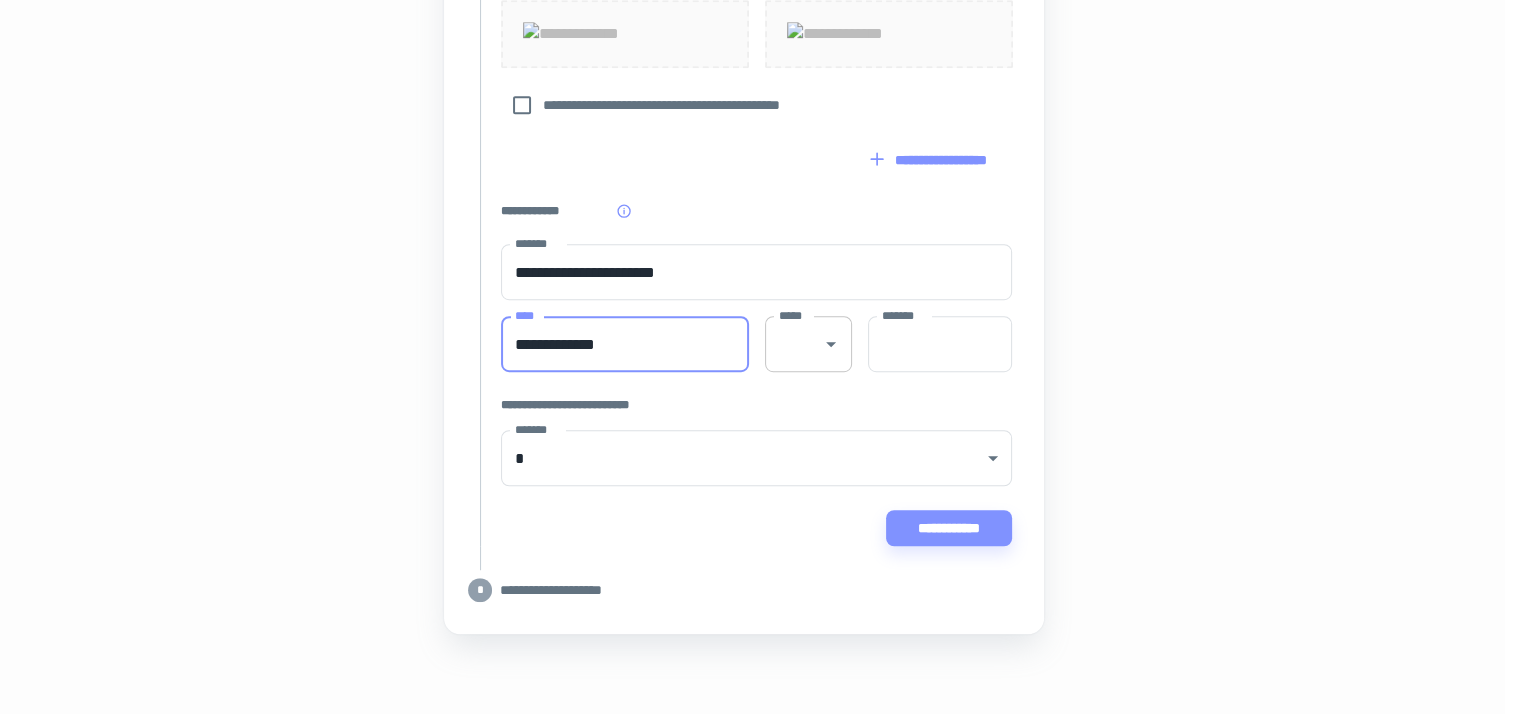 type on "**********" 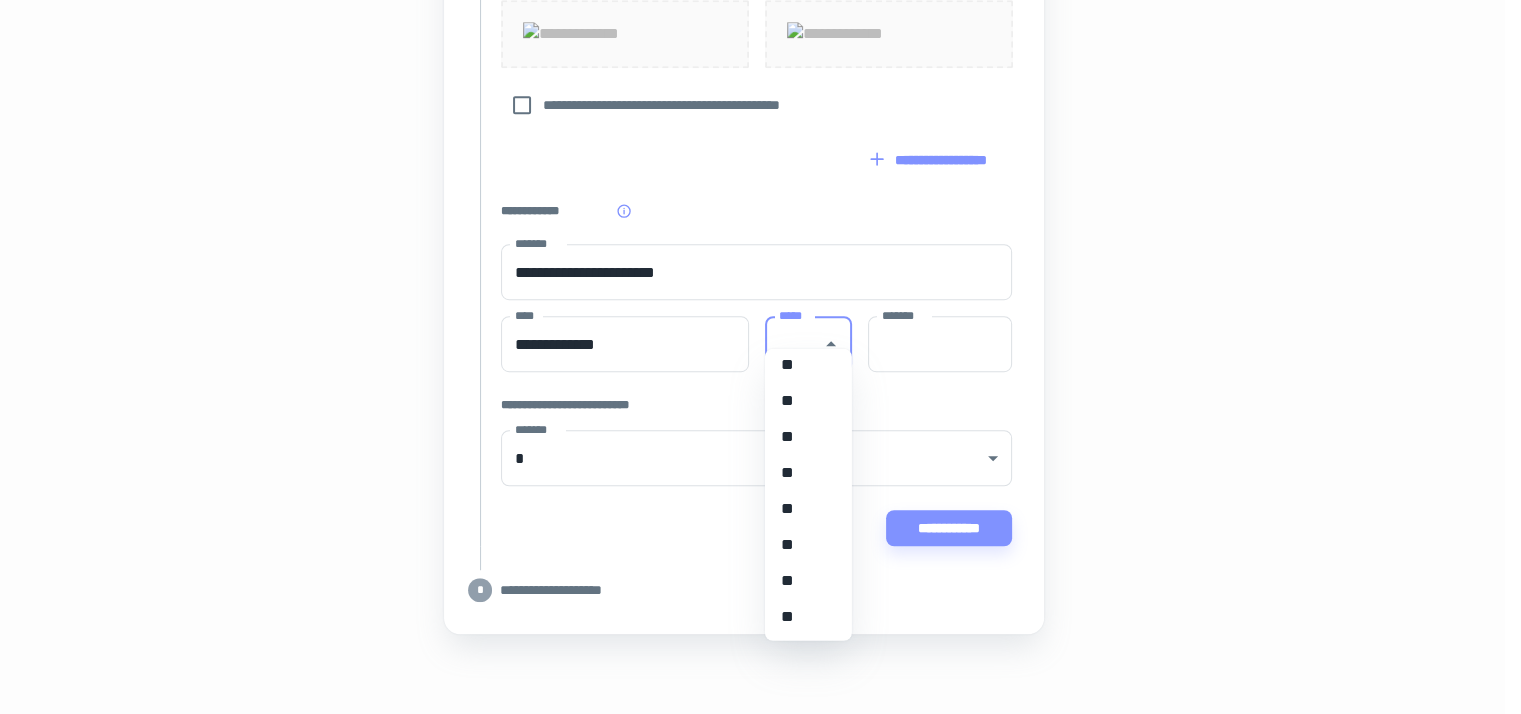 scroll, scrollTop: 763, scrollLeft: 0, axis: vertical 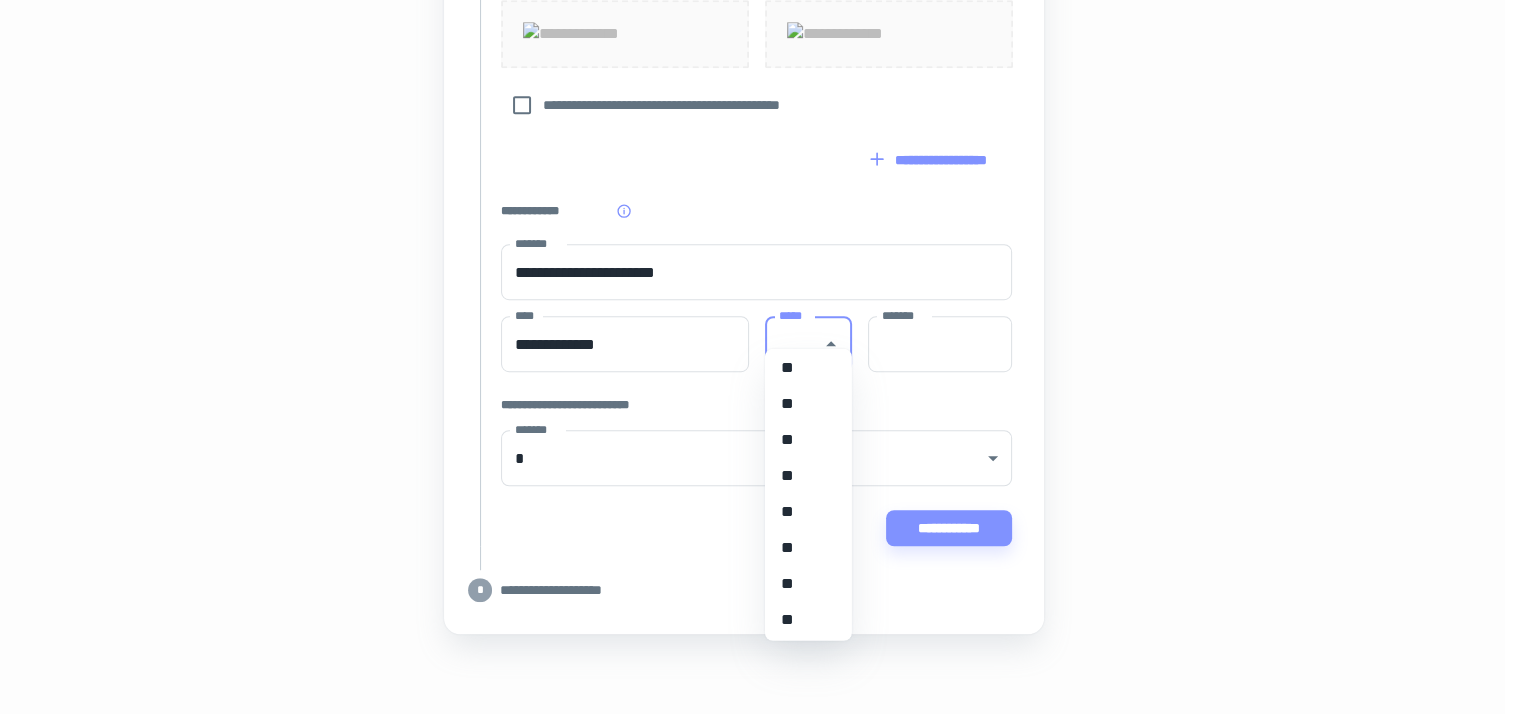 click on "**" at bounding box center [801, 476] 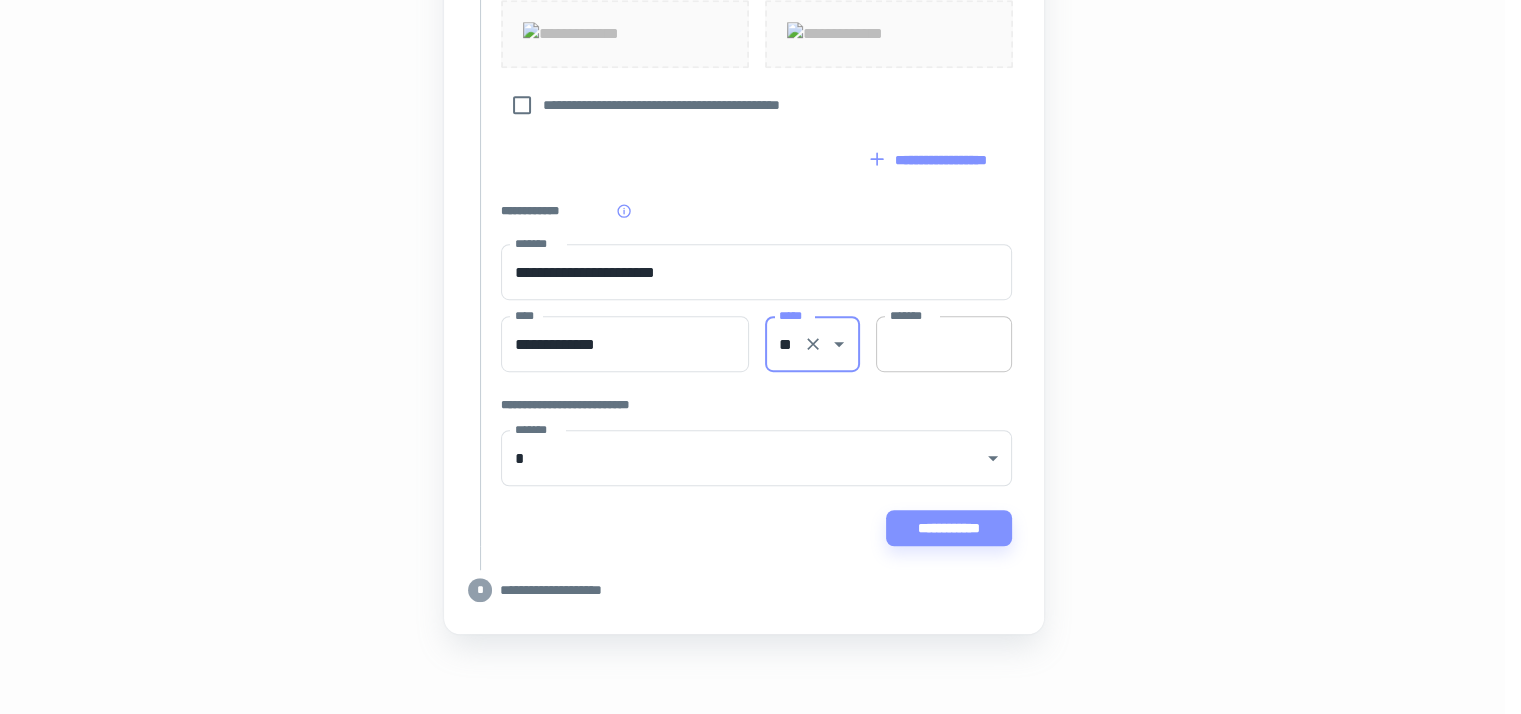click on "*******" at bounding box center (944, 344) 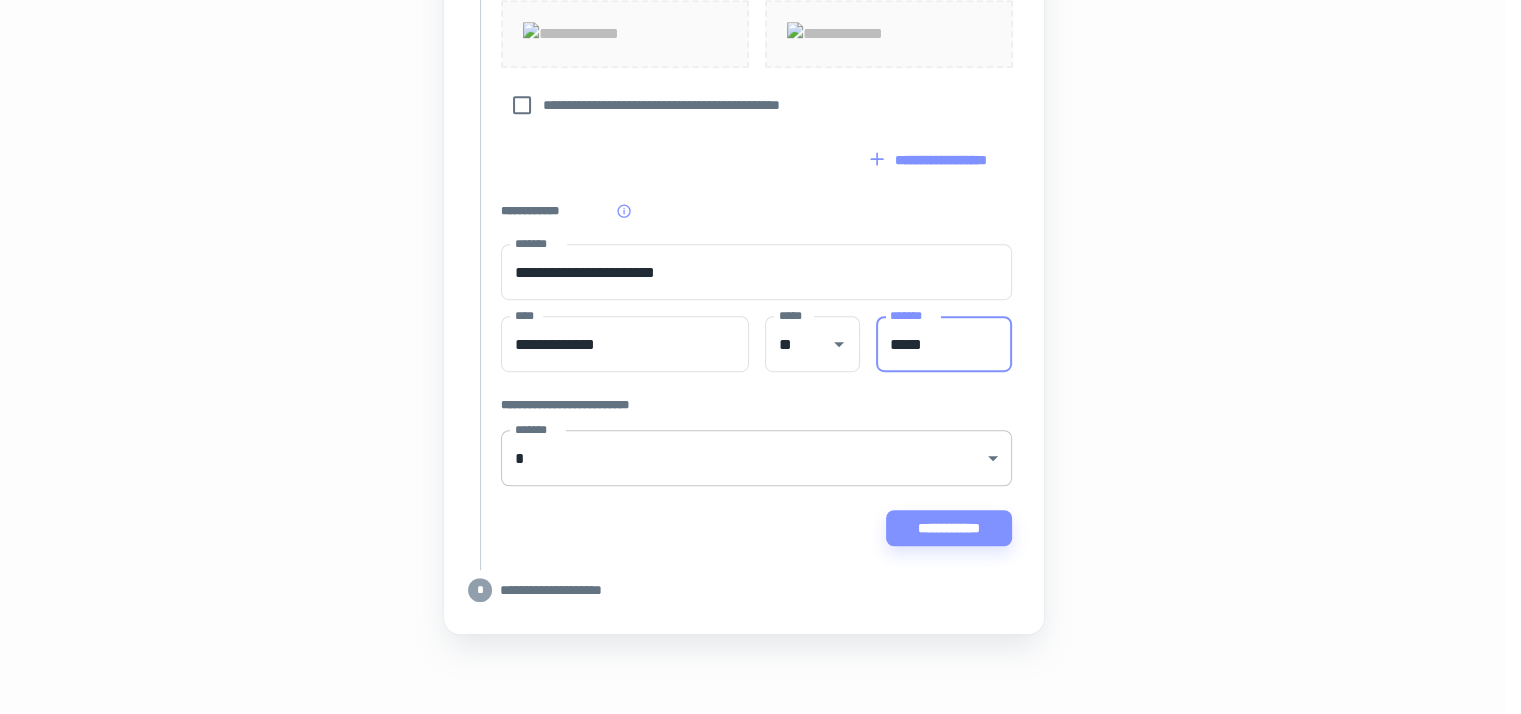 type on "*****" 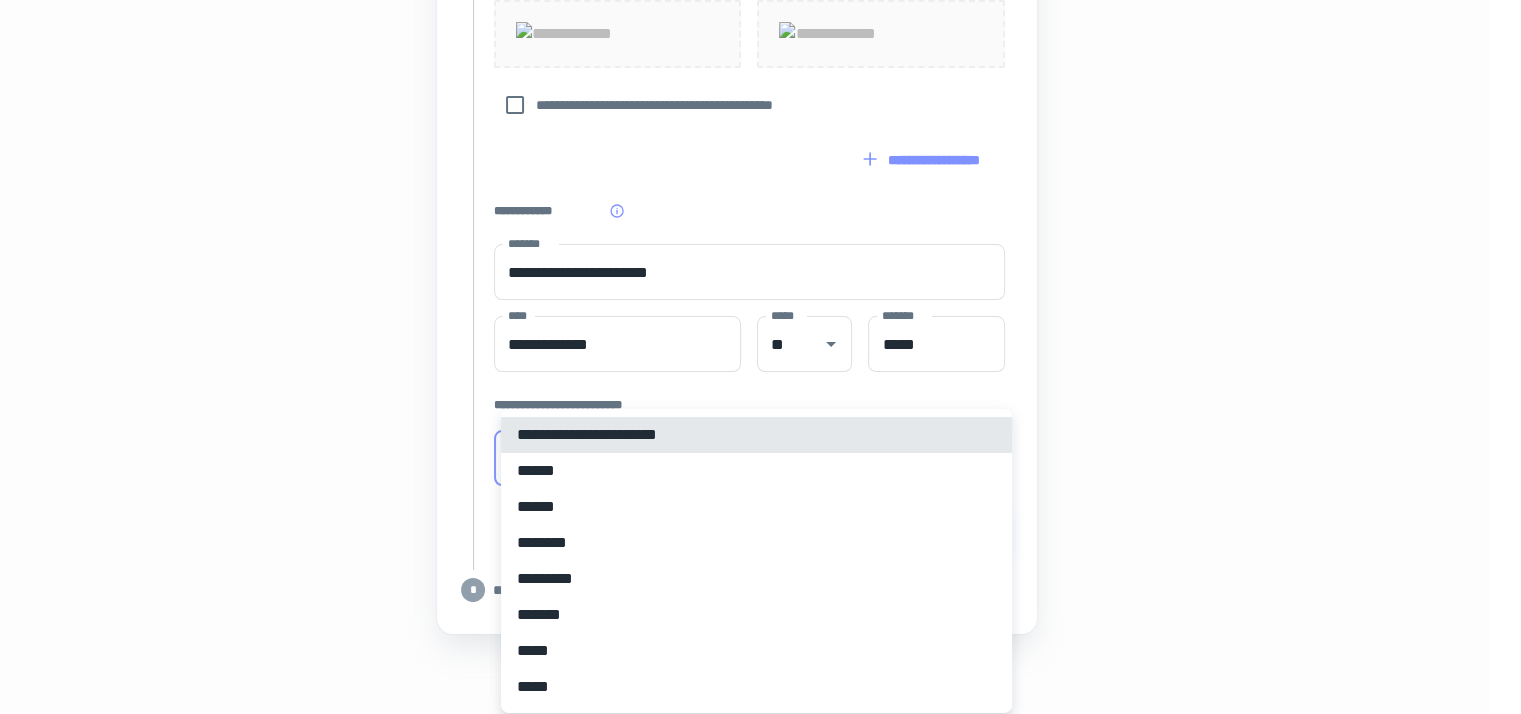 click on "[FIRST] [LAST] [STREET] [CITY], [STATE] [ZIP] [PHONE] [EMAIL] [SSN] [CC] [DOB] [AGE] [TIME]" at bounding box center (744, -818) 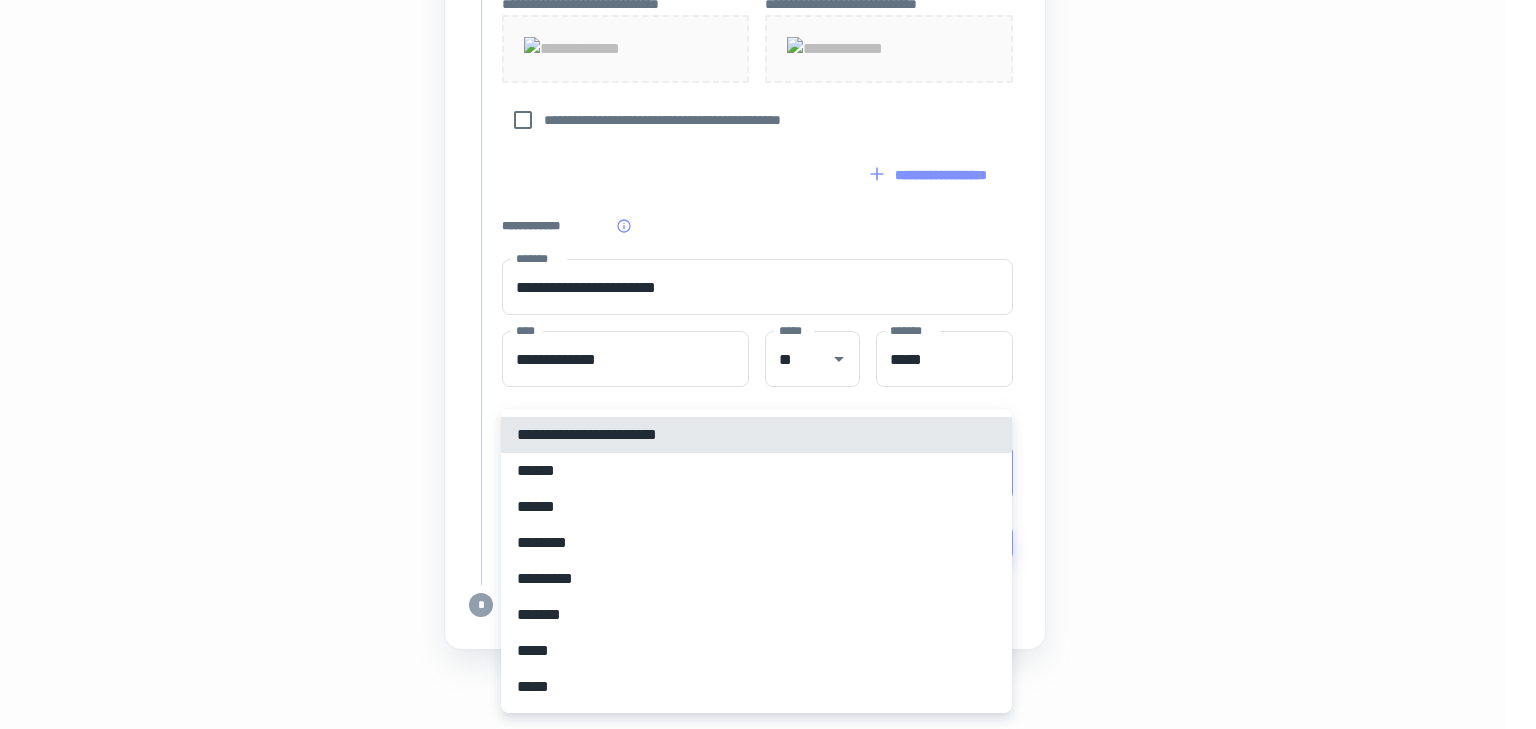 click at bounding box center [768, 364] 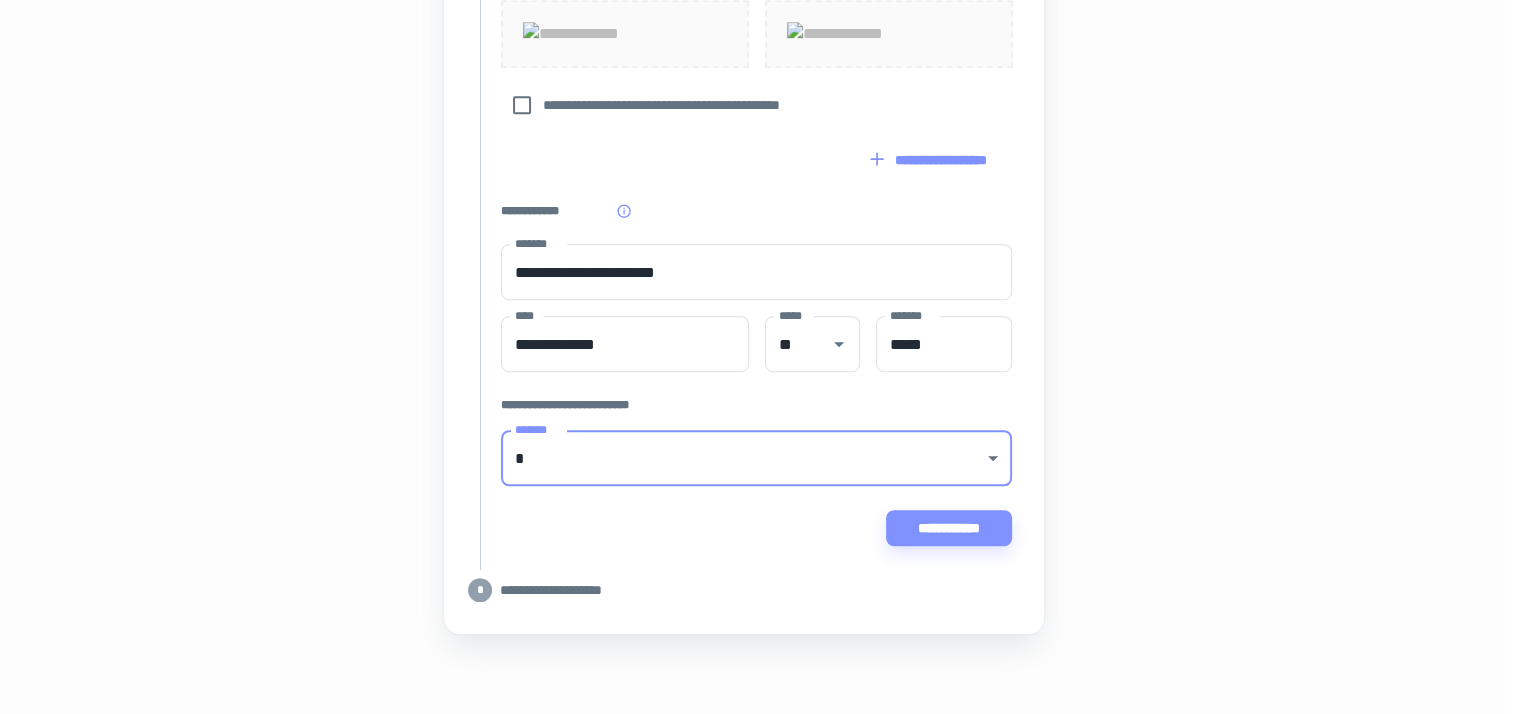 scroll, scrollTop: 1499, scrollLeft: 16, axis: both 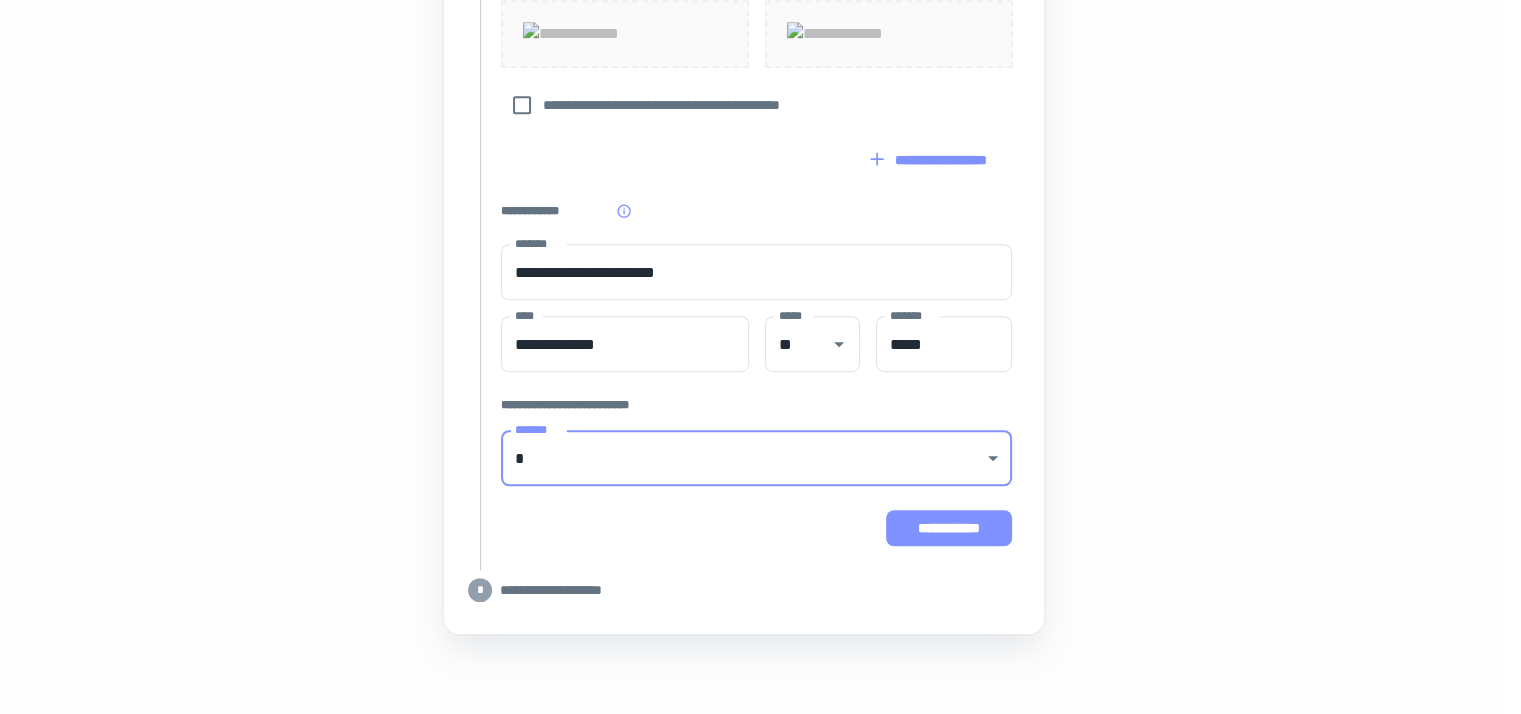click on "[STREET] [CITY], [STATE] [ZIP] [PHONE] [EMAIL] [SSN] [CC] [DOB] [AGE] [TIME]" at bounding box center [756, -125] 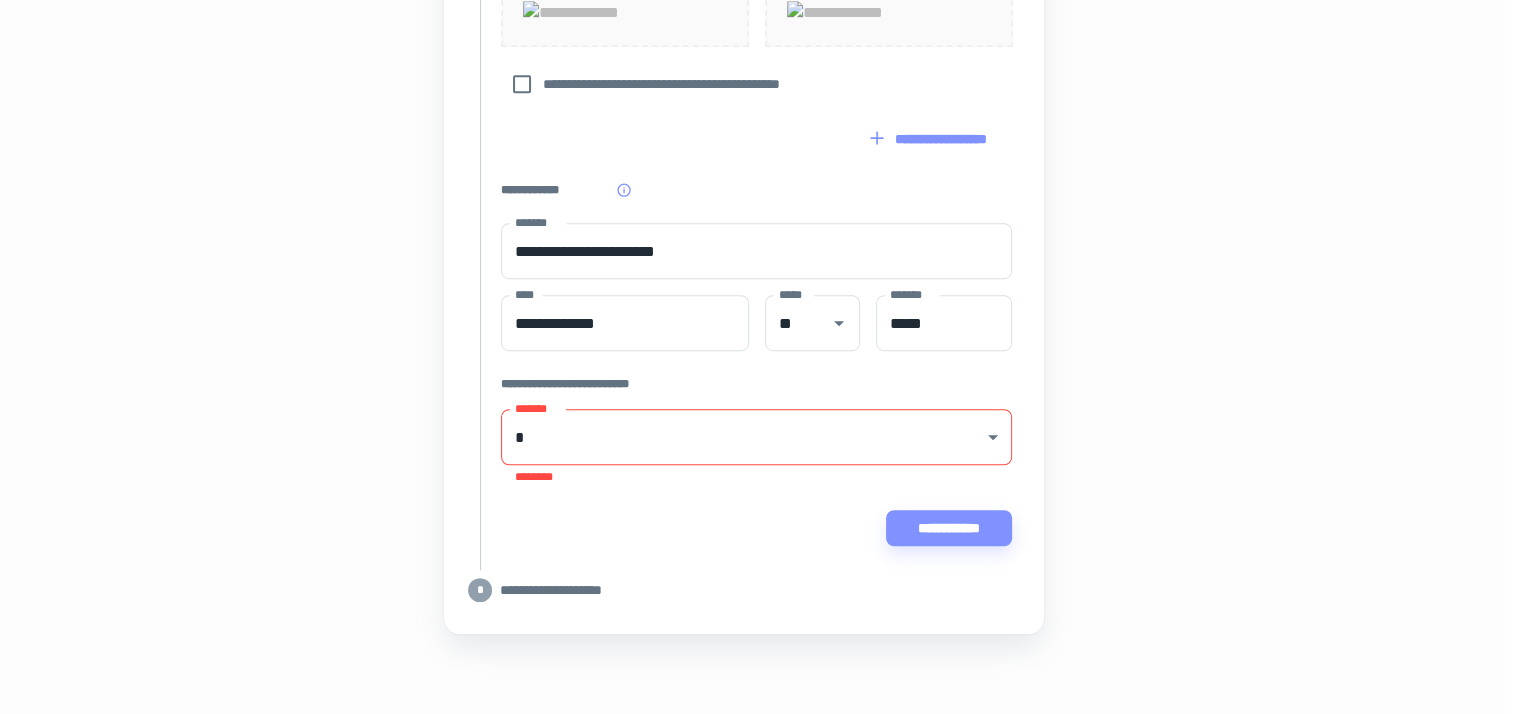 click on "[FIRST] [LAST] [STREET] [CITY], [STATE] [ZIP] [PHONE] [EMAIL] [SSN] [CC] [DOB] [AGE] [TIME]" at bounding box center (744, -839) 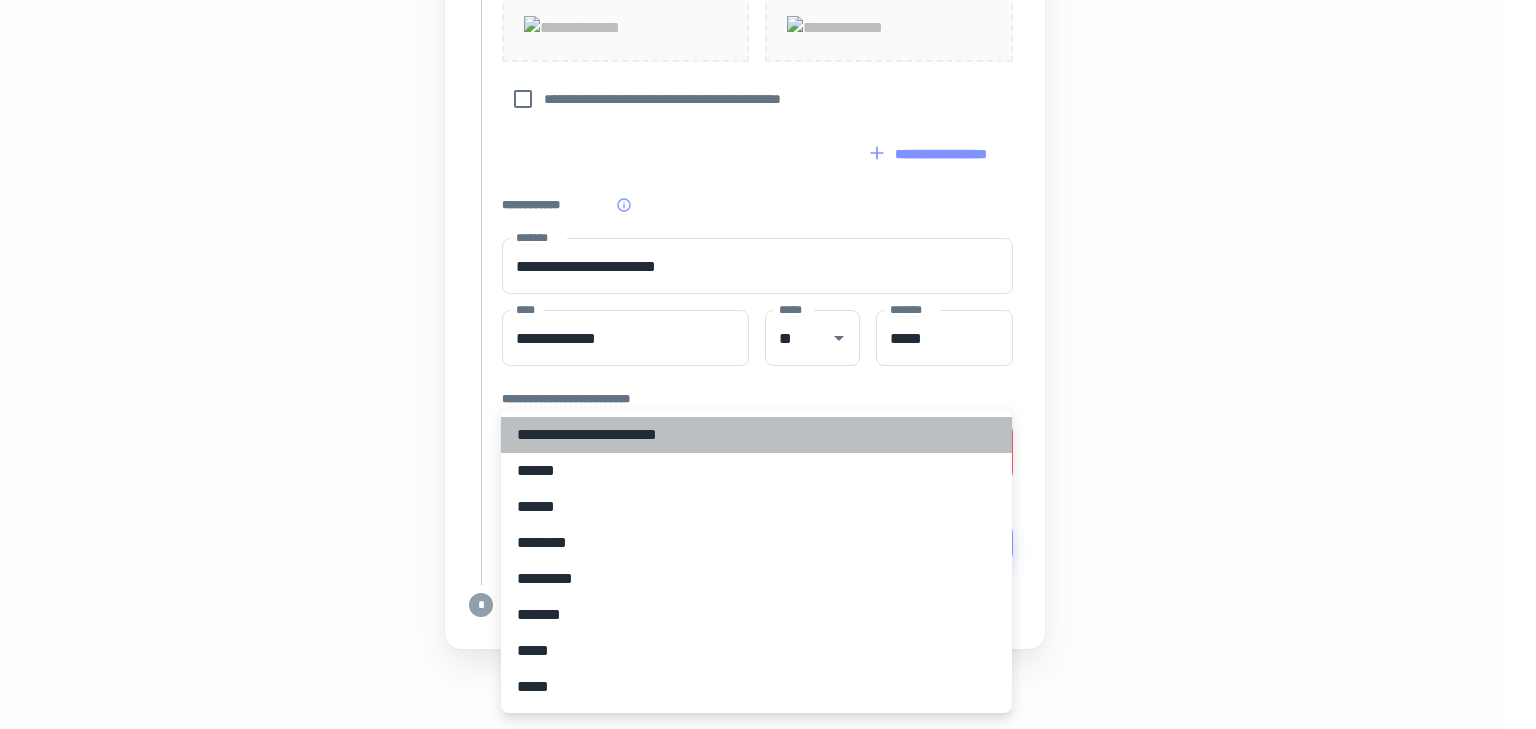 click on "**********" at bounding box center [756, 435] 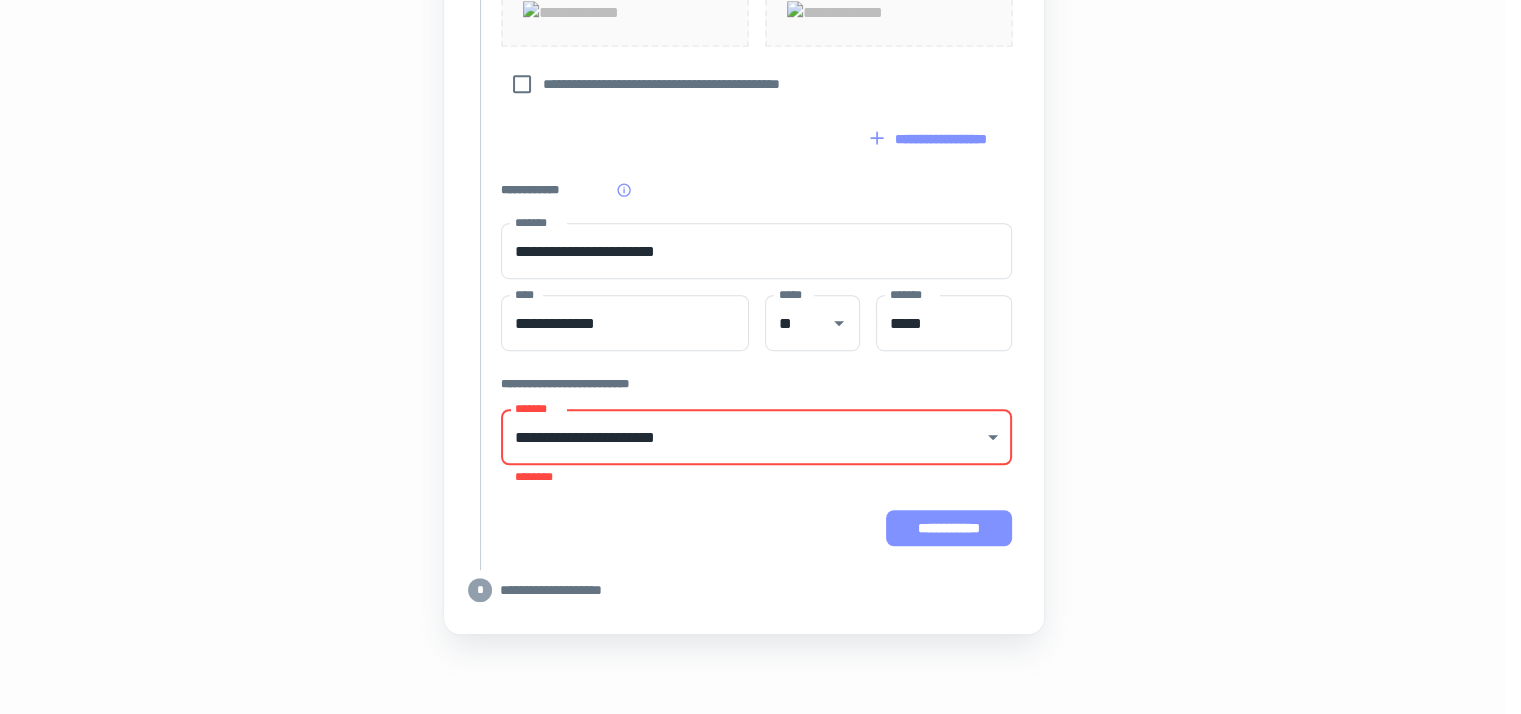 click on "[FIRST] [LAST] [STREET] [CITY], [STATE] [ZIP] [PHONE] [EMAIL] [SSN] [CC] [DOB] [AGE] [TIME]" at bounding box center (744, -159) 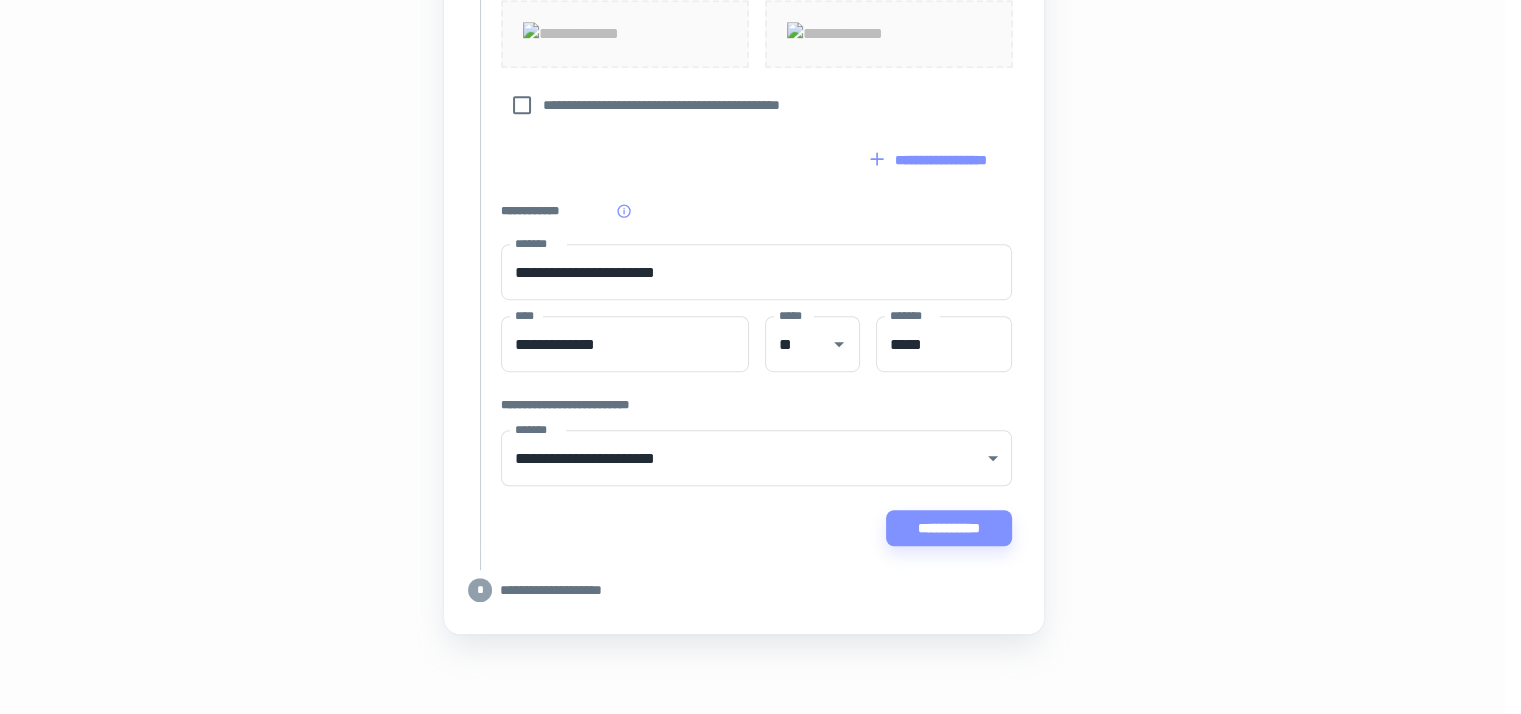 scroll, scrollTop: 1499, scrollLeft: 16, axis: both 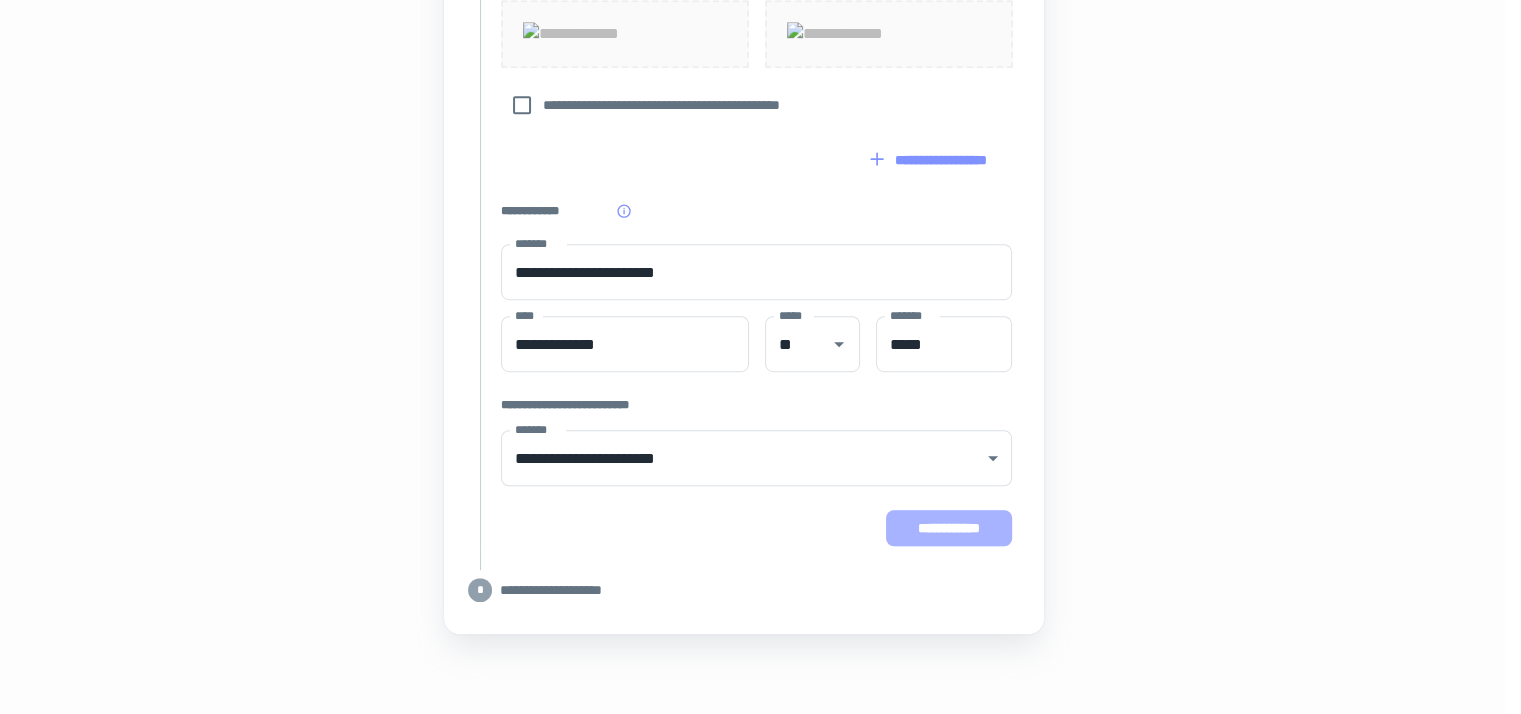 click on "**********" at bounding box center (949, 528) 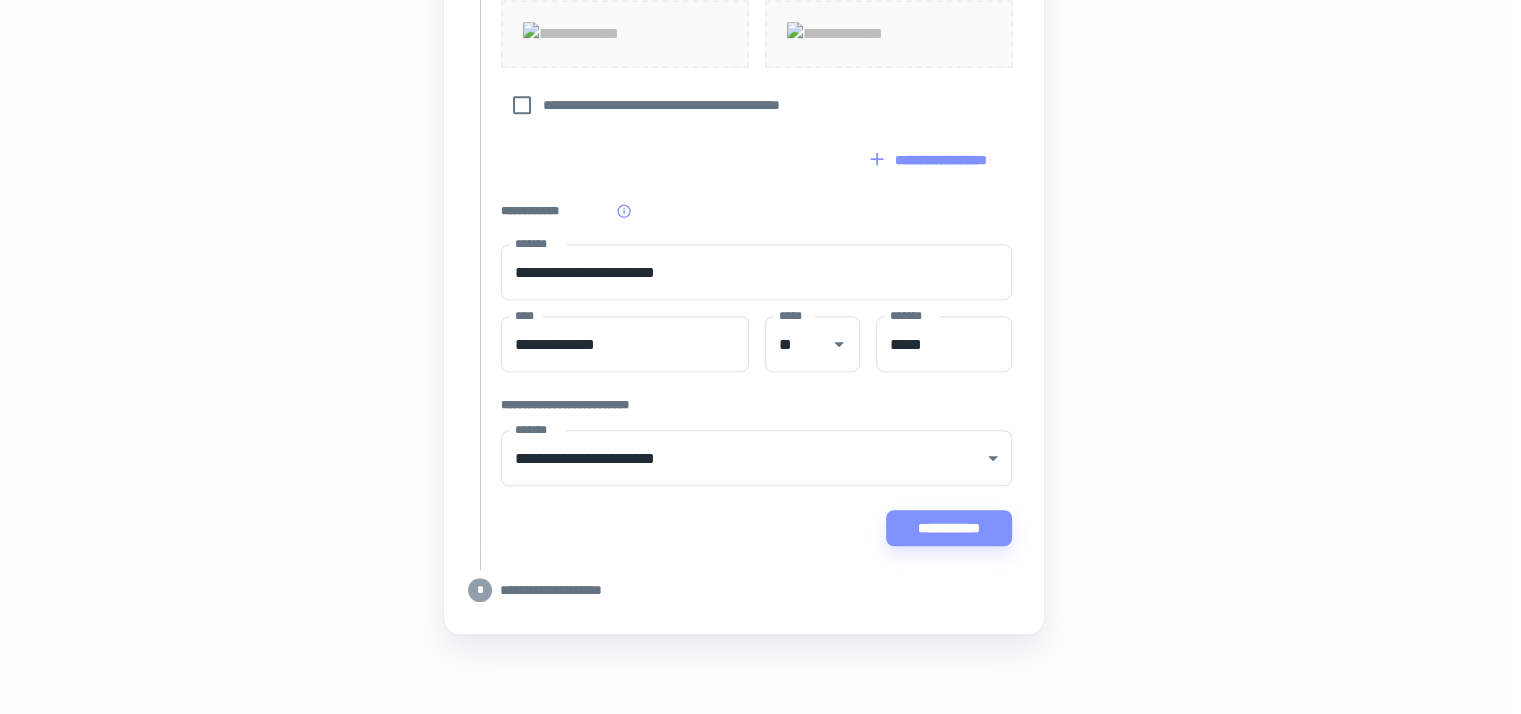 scroll, scrollTop: 1520, scrollLeft: 16, axis: both 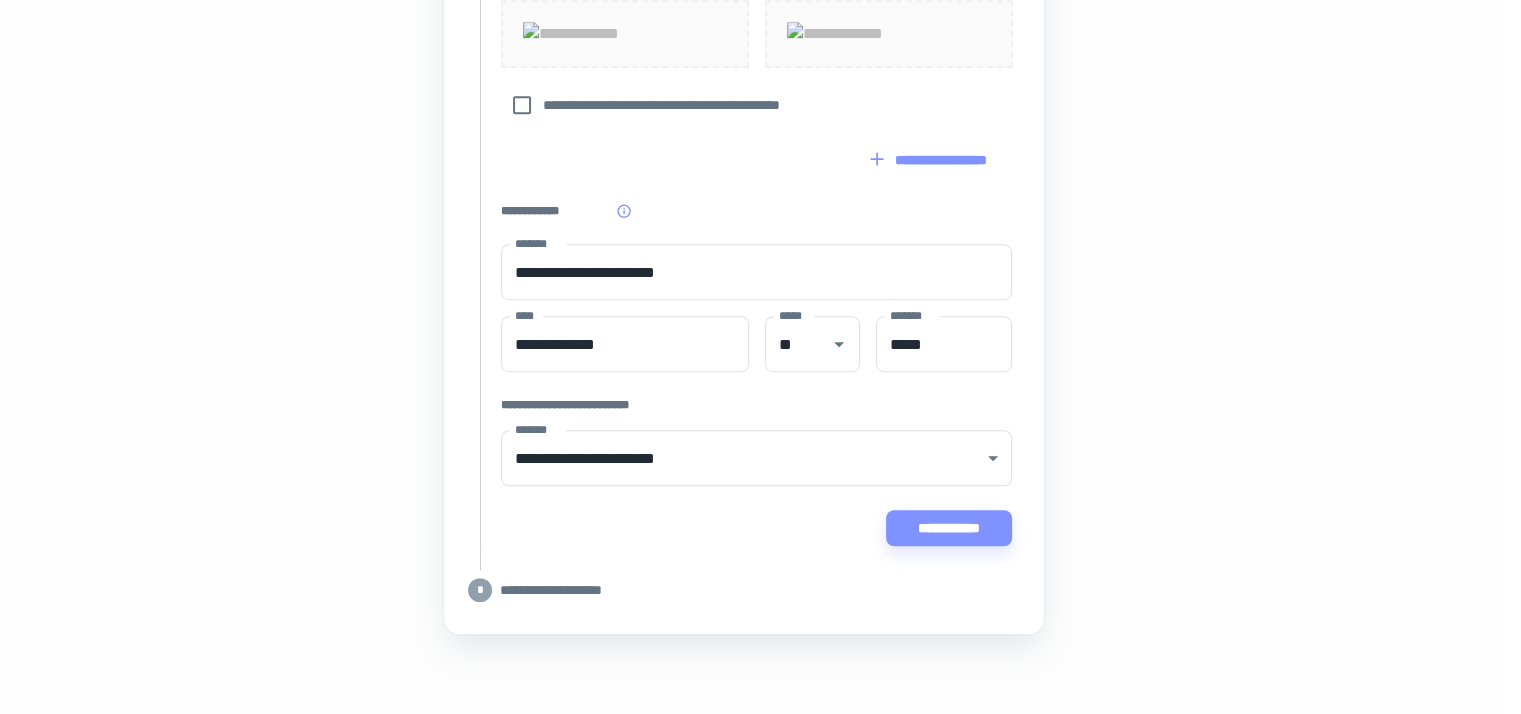 click on "**********" at bounding box center (760, 590) 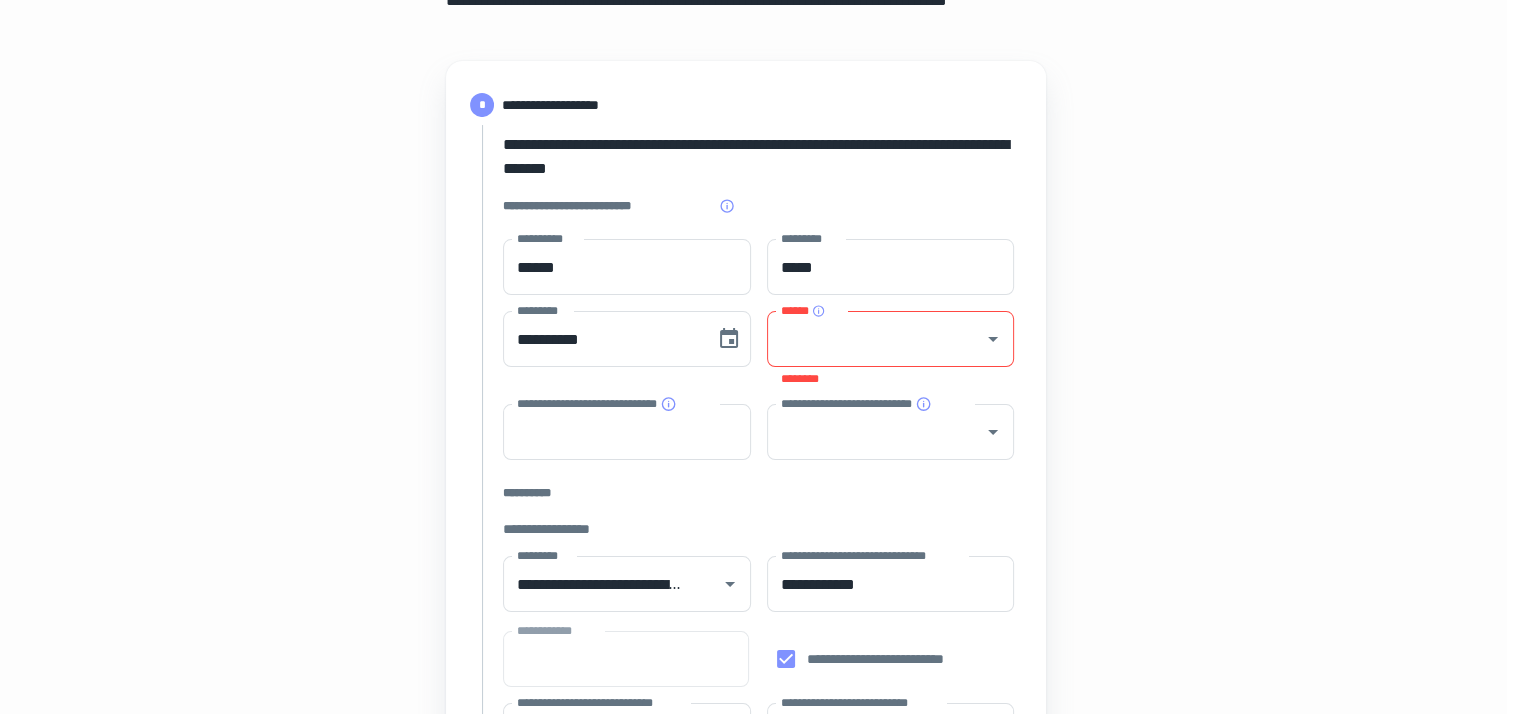 scroll, scrollTop: 182, scrollLeft: 14, axis: both 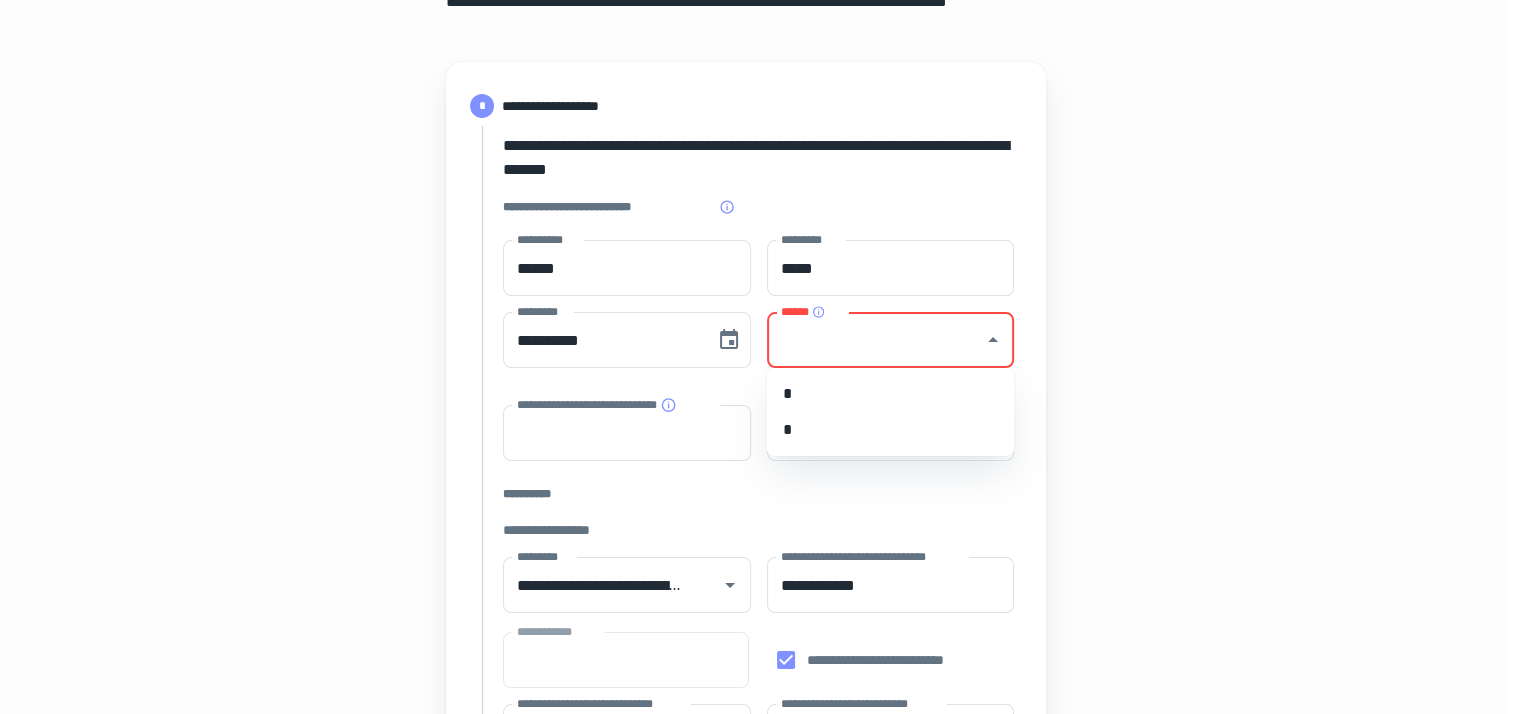 click on "******" at bounding box center [876, 340] 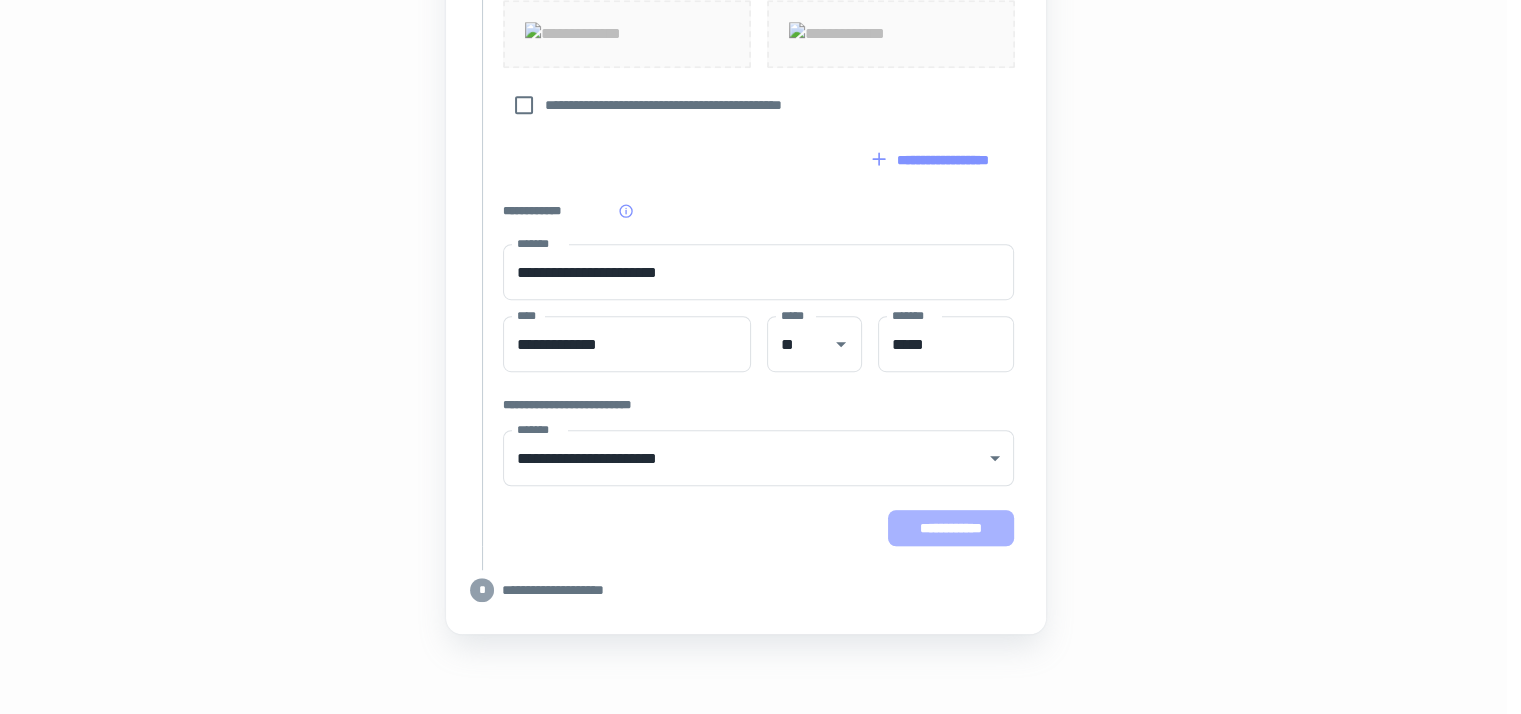 click on "**********" at bounding box center [951, 528] 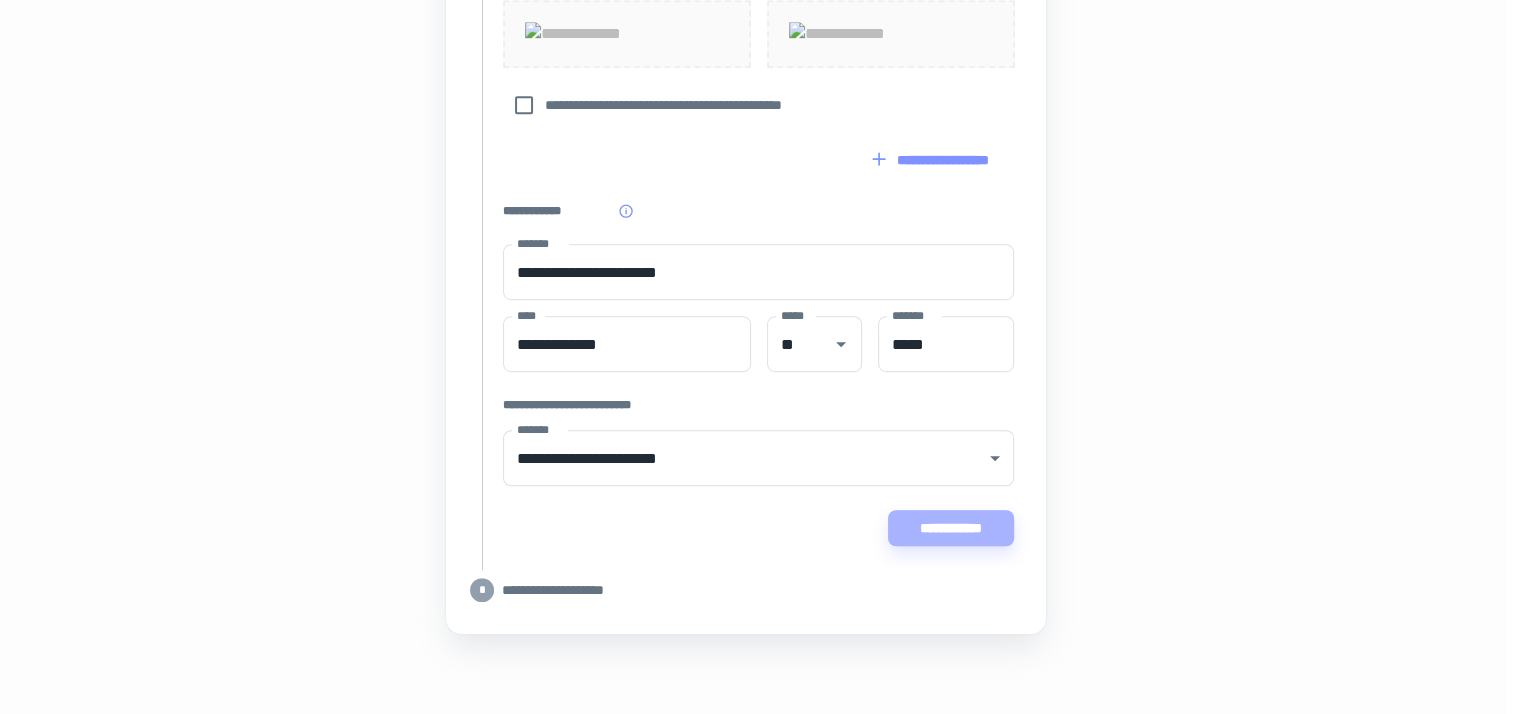 scroll, scrollTop: 1499, scrollLeft: 14, axis: both 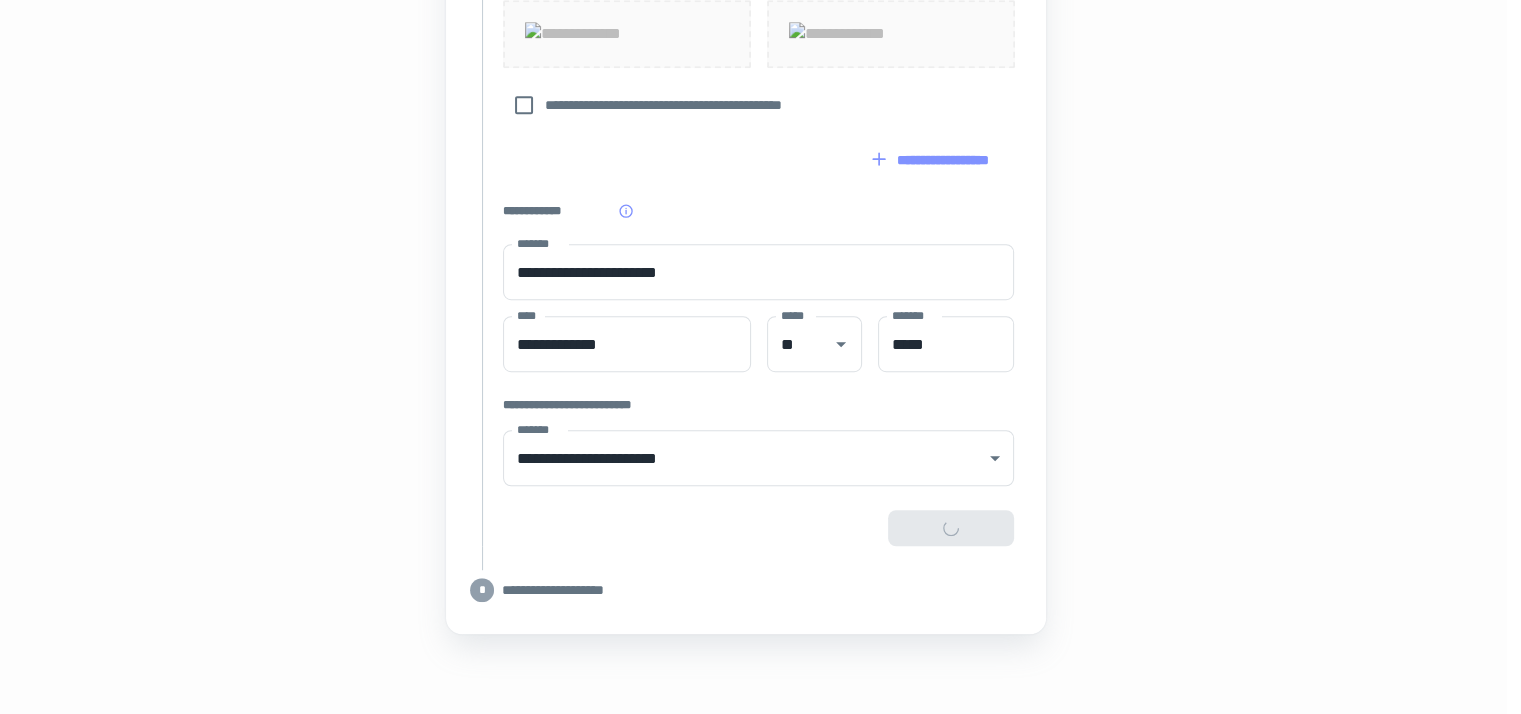type on "**********" 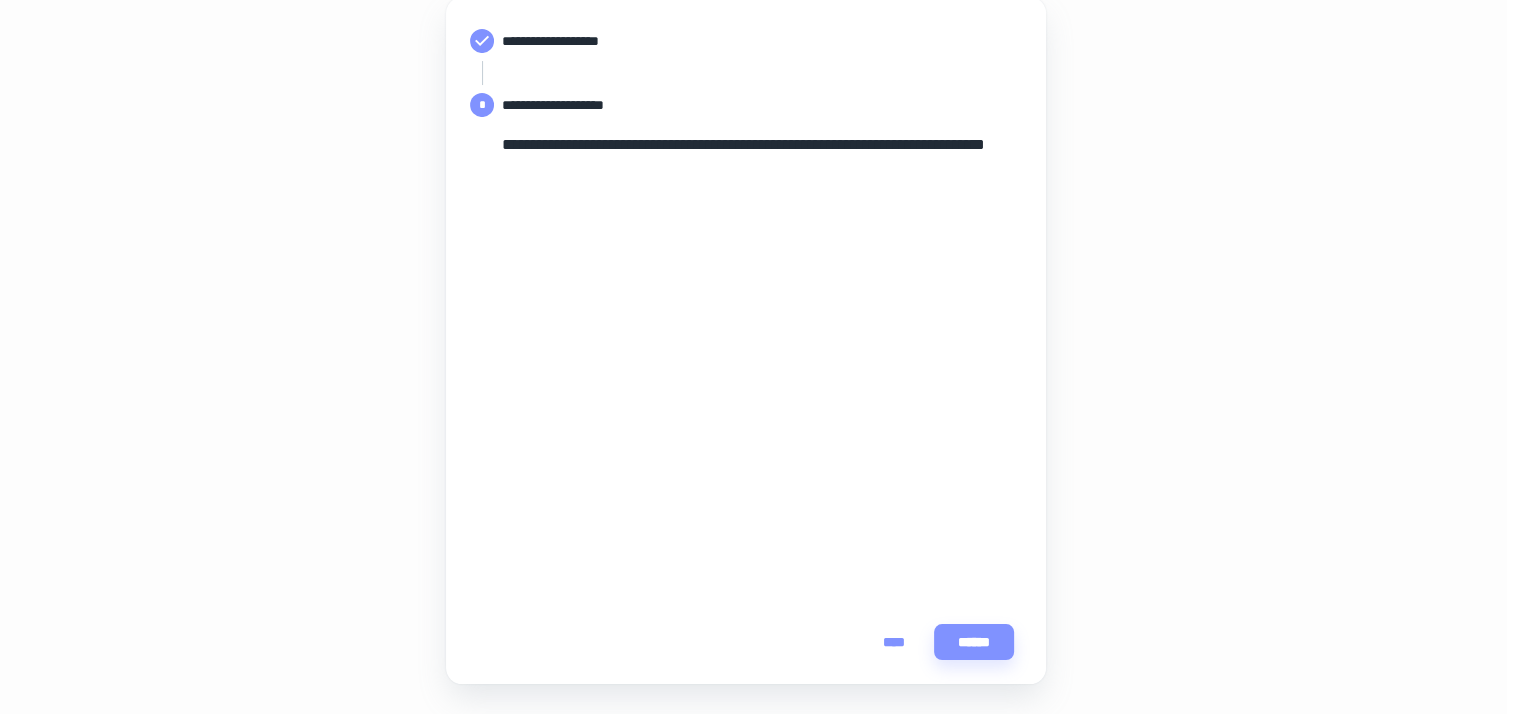 scroll, scrollTop: 248, scrollLeft: 14, axis: both 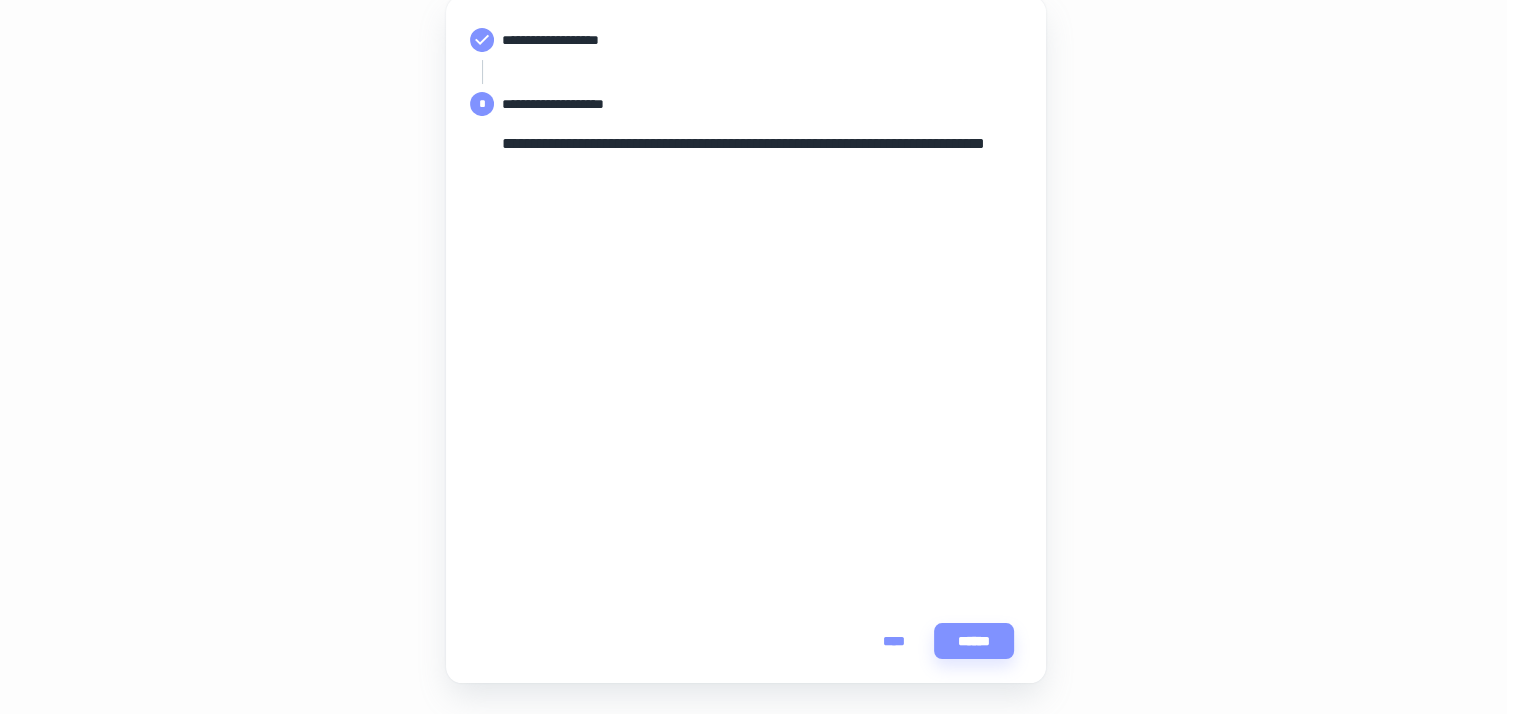 click on "**********" at bounding box center (746, 275) 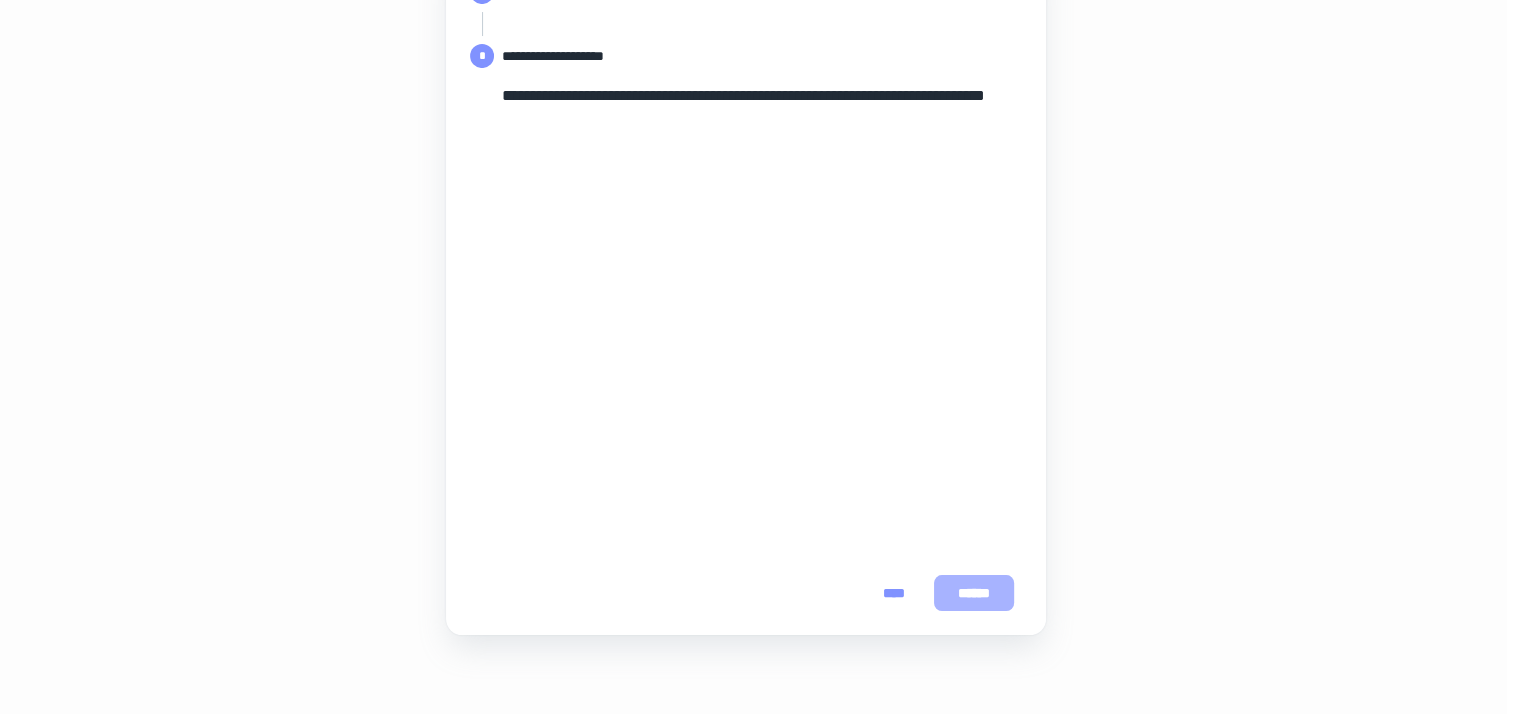 click on "******" at bounding box center [974, 593] 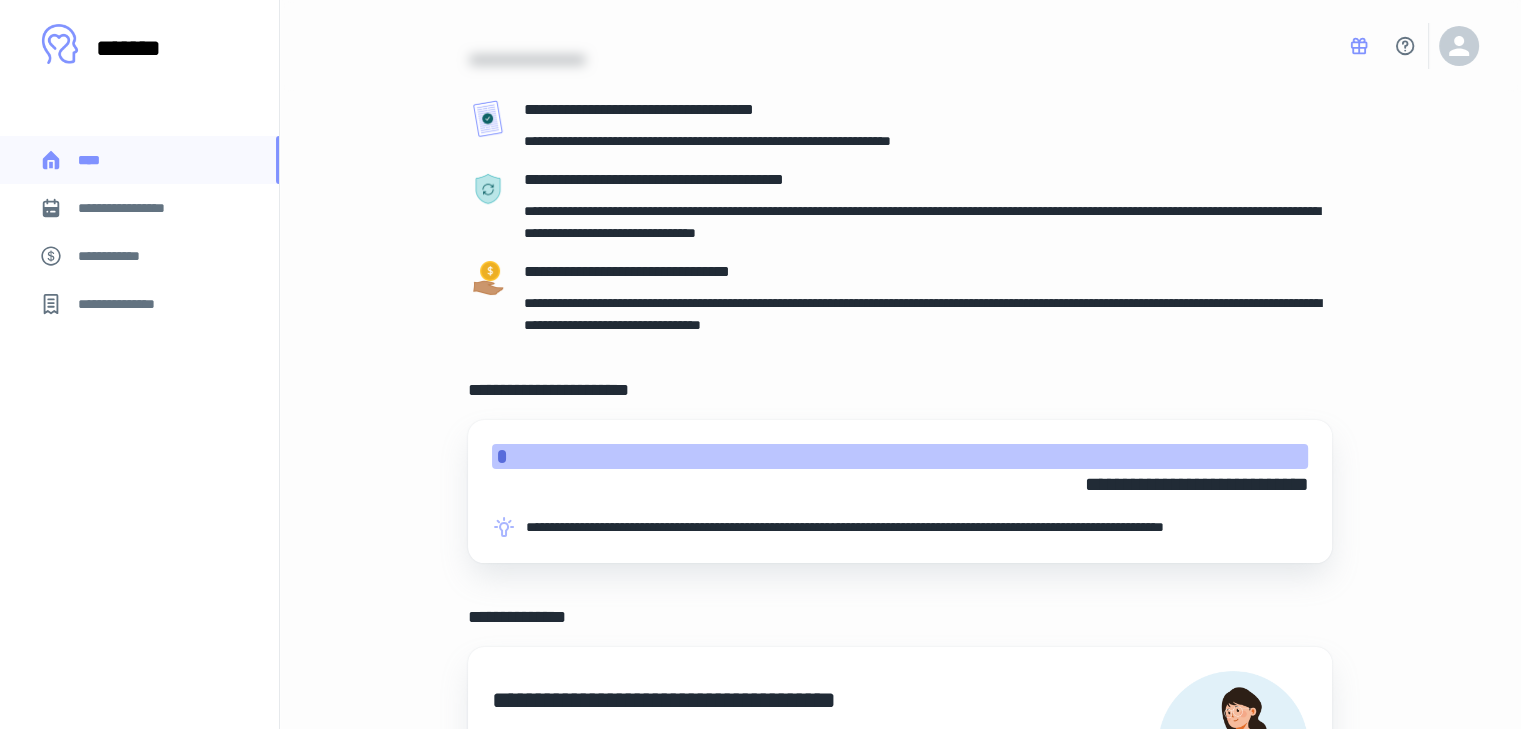 scroll, scrollTop: 150, scrollLeft: 0, axis: vertical 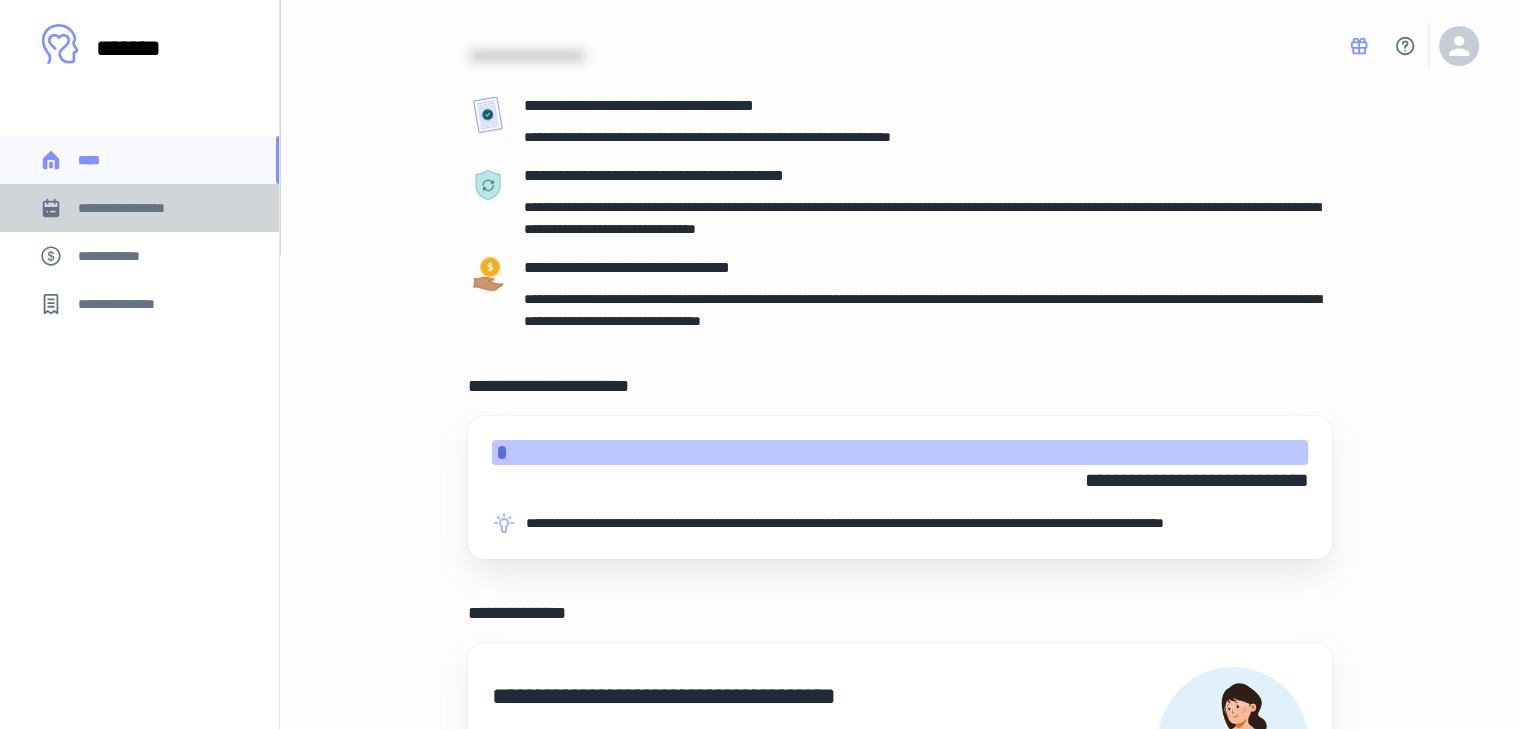 click on "**********" at bounding box center [136, 208] 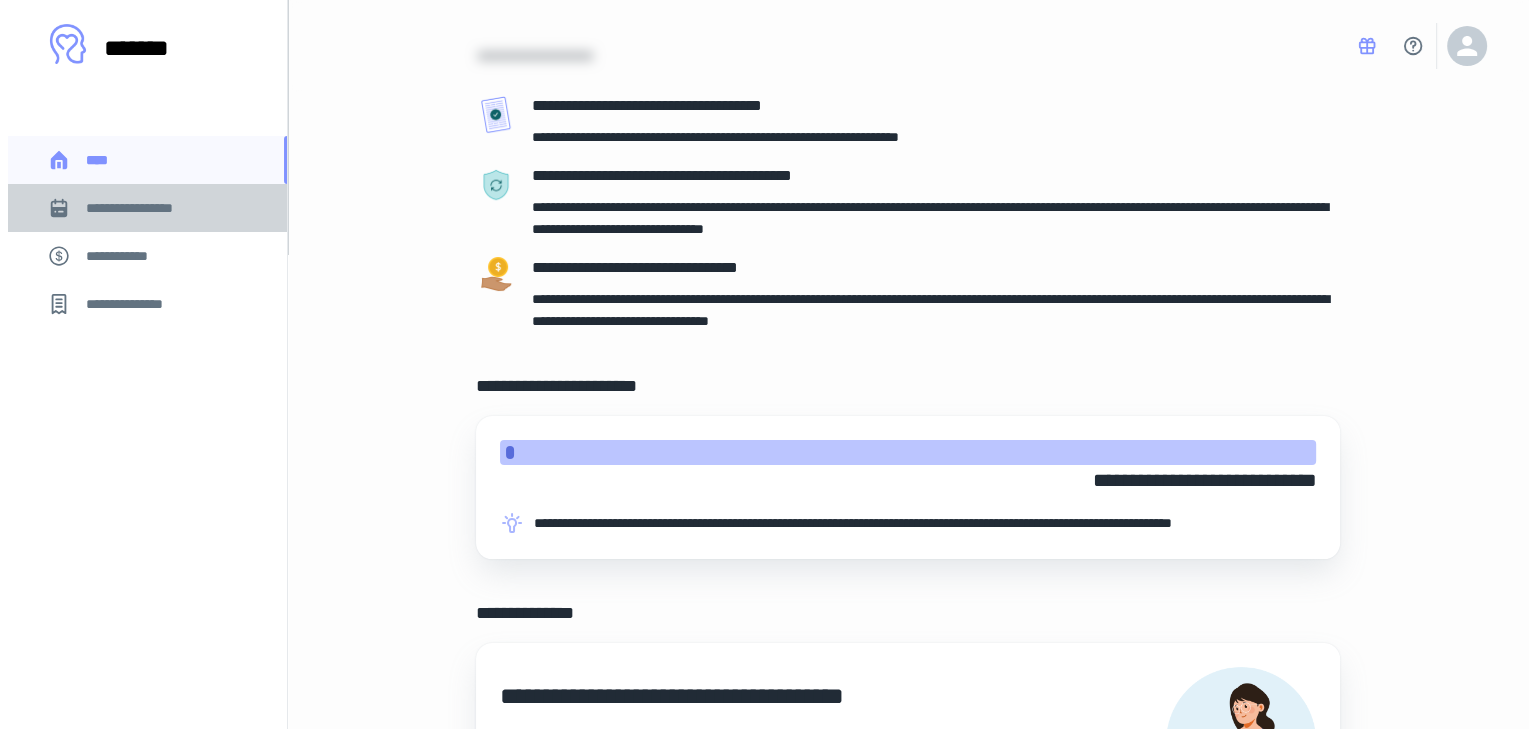 scroll, scrollTop: 0, scrollLeft: 0, axis: both 